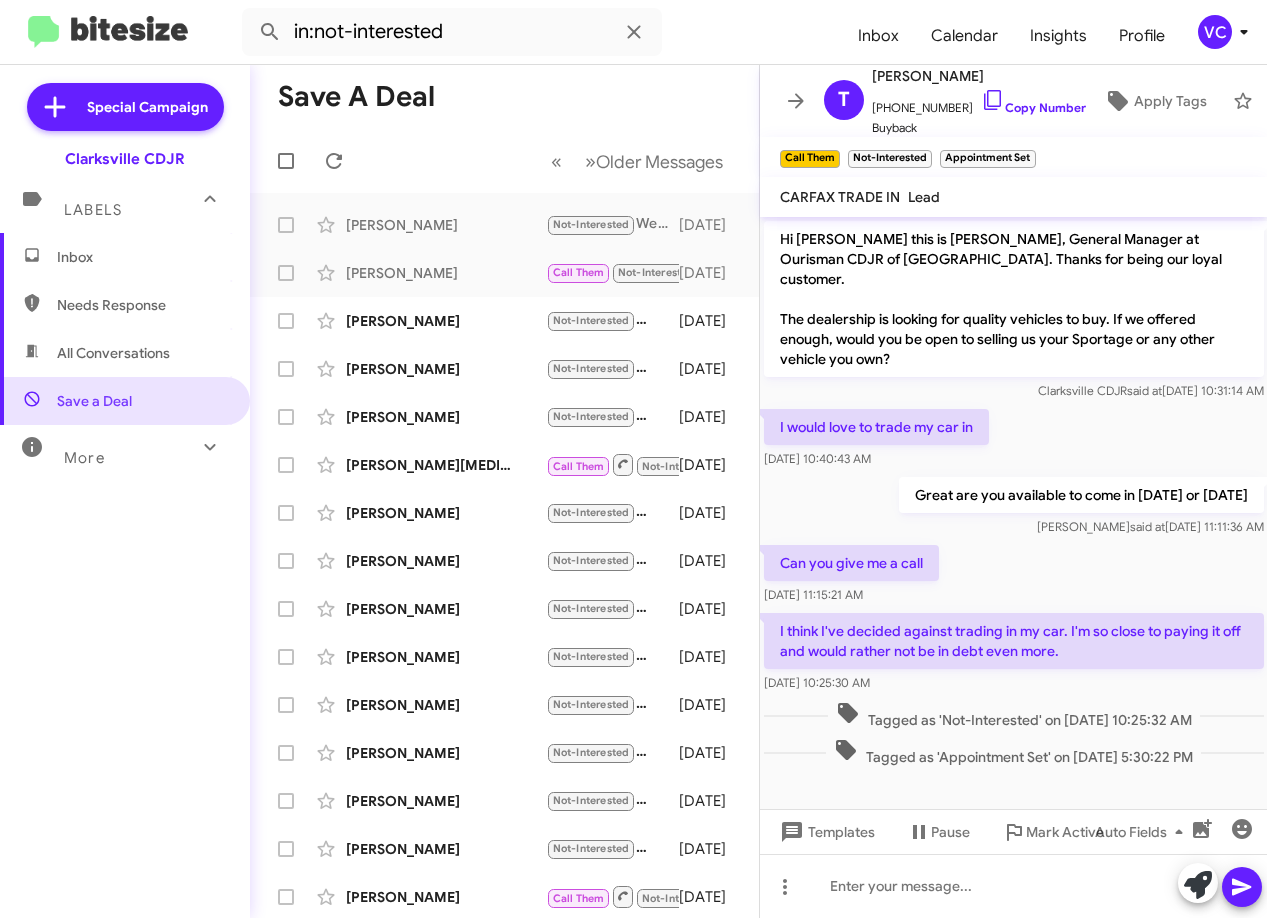 scroll, scrollTop: 0, scrollLeft: 0, axis: both 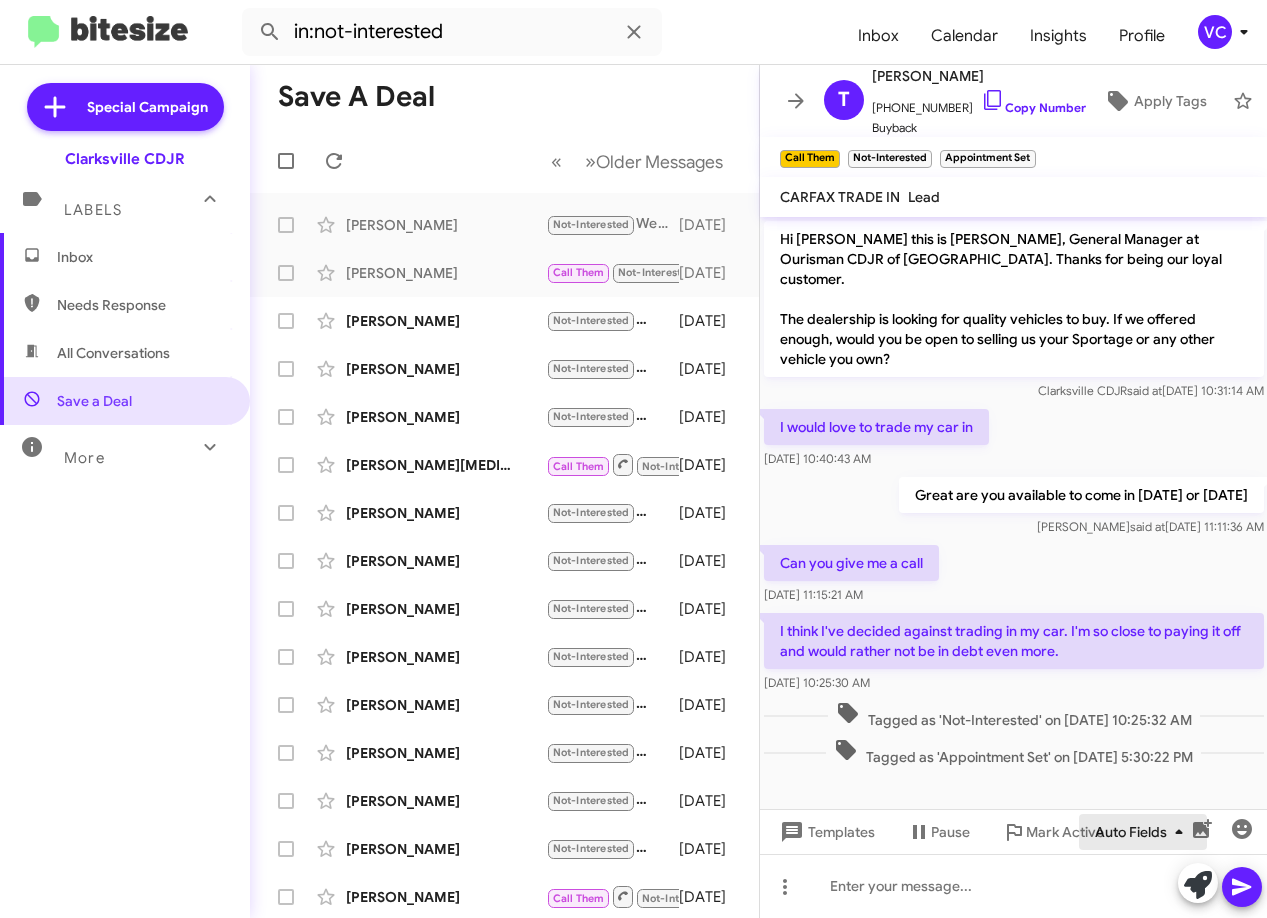 click on "Auto Fields" 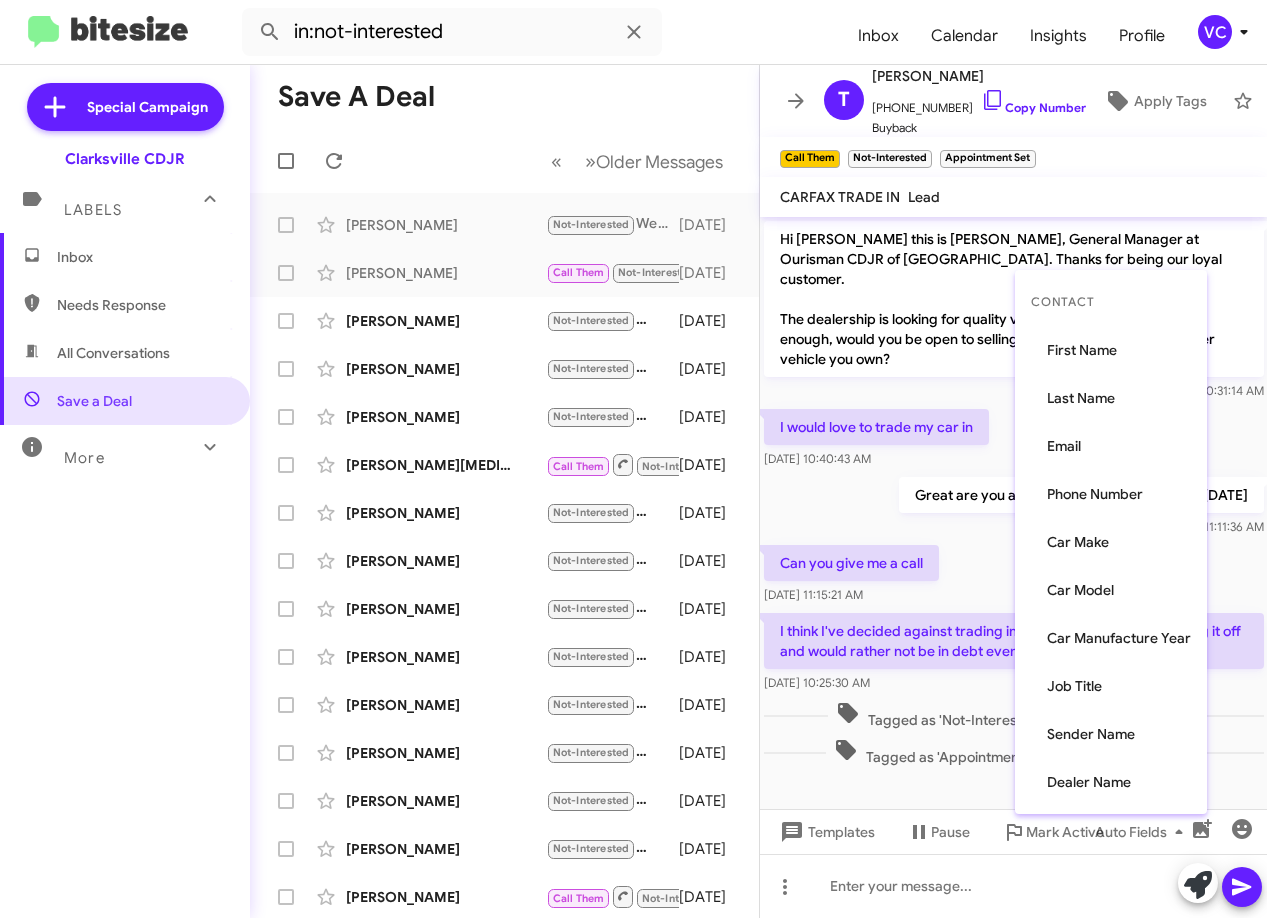 click at bounding box center (633, 459) 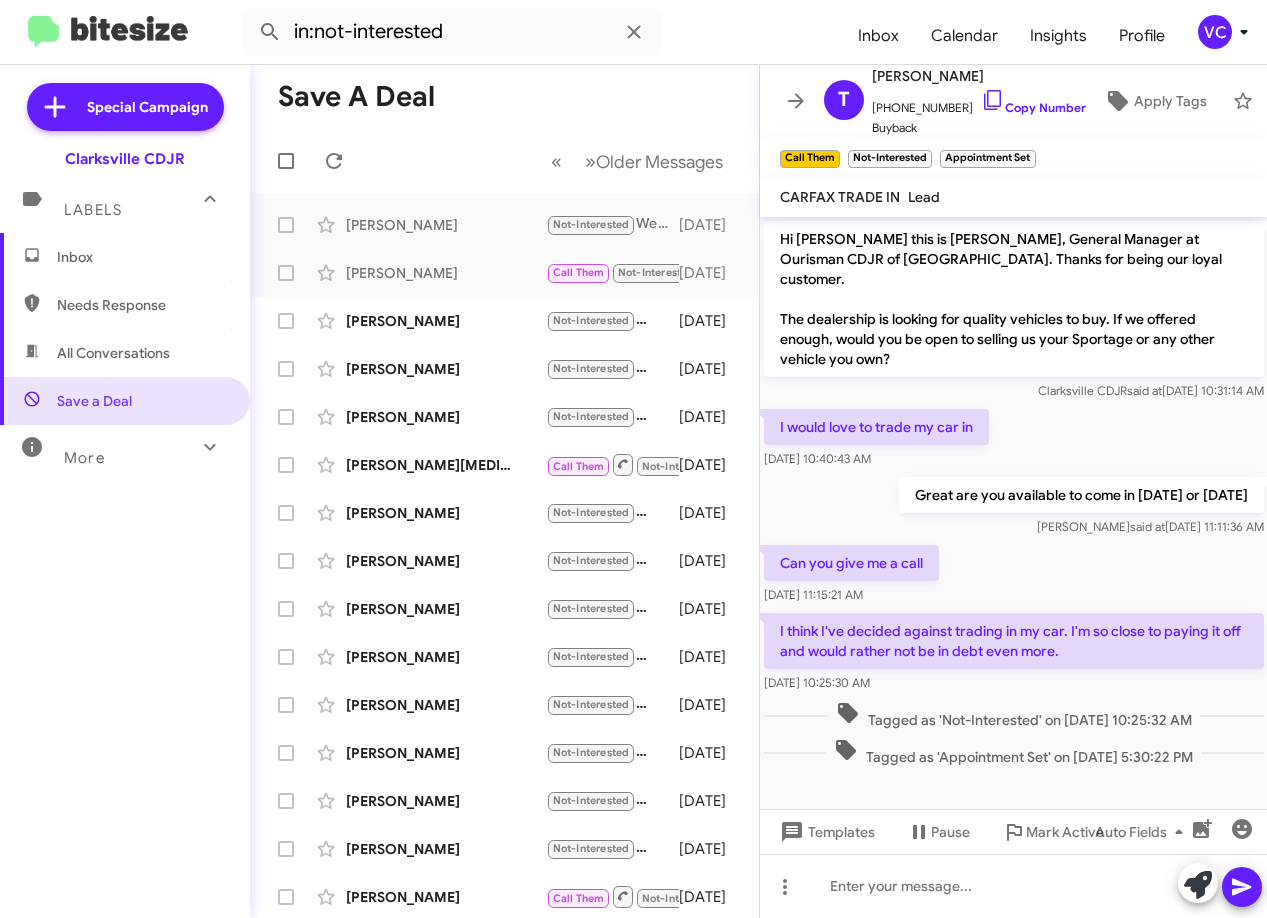 click on "[PERSON_NAME]   said at   [DATE] 11:11:36 AM" 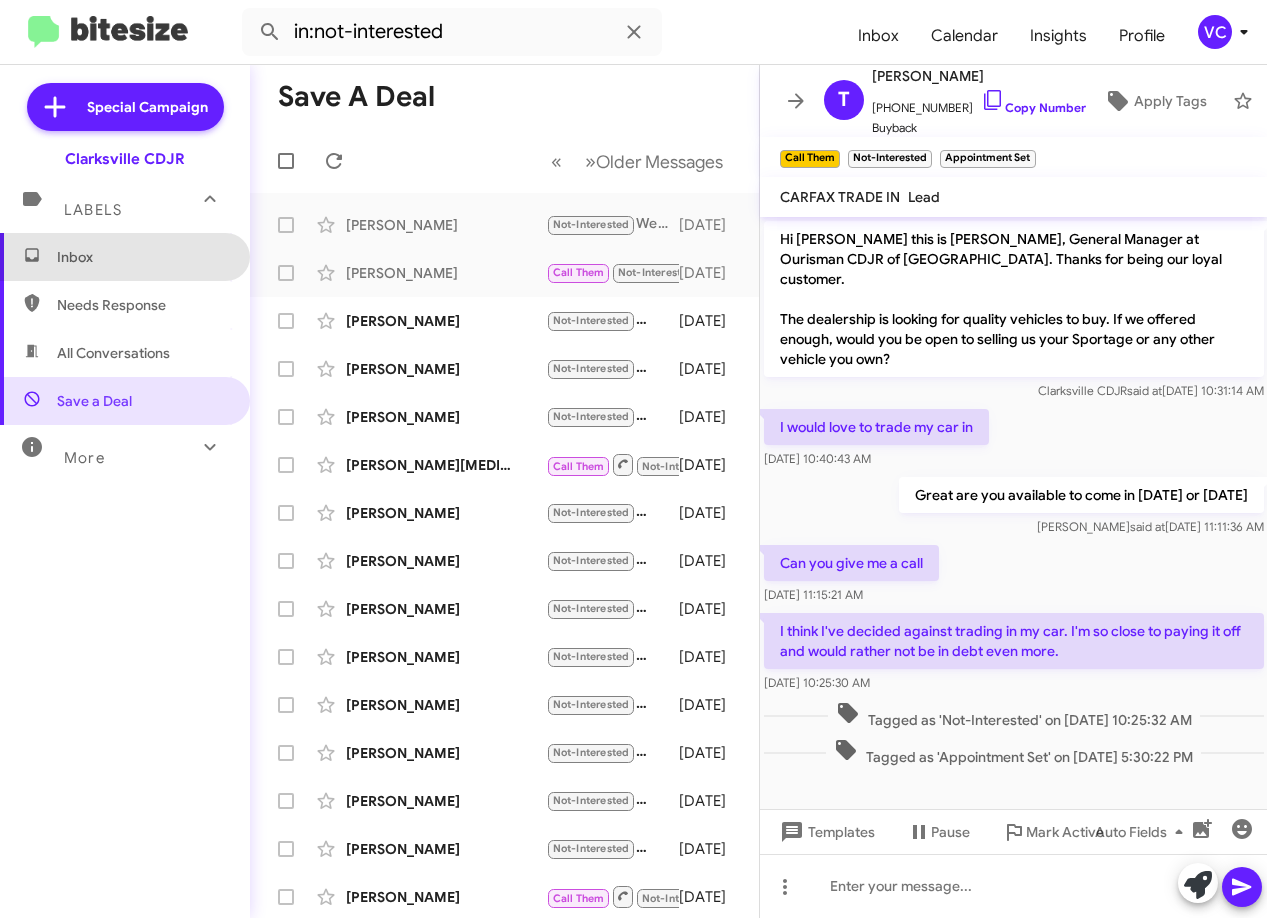 click on "Inbox" at bounding box center (125, 257) 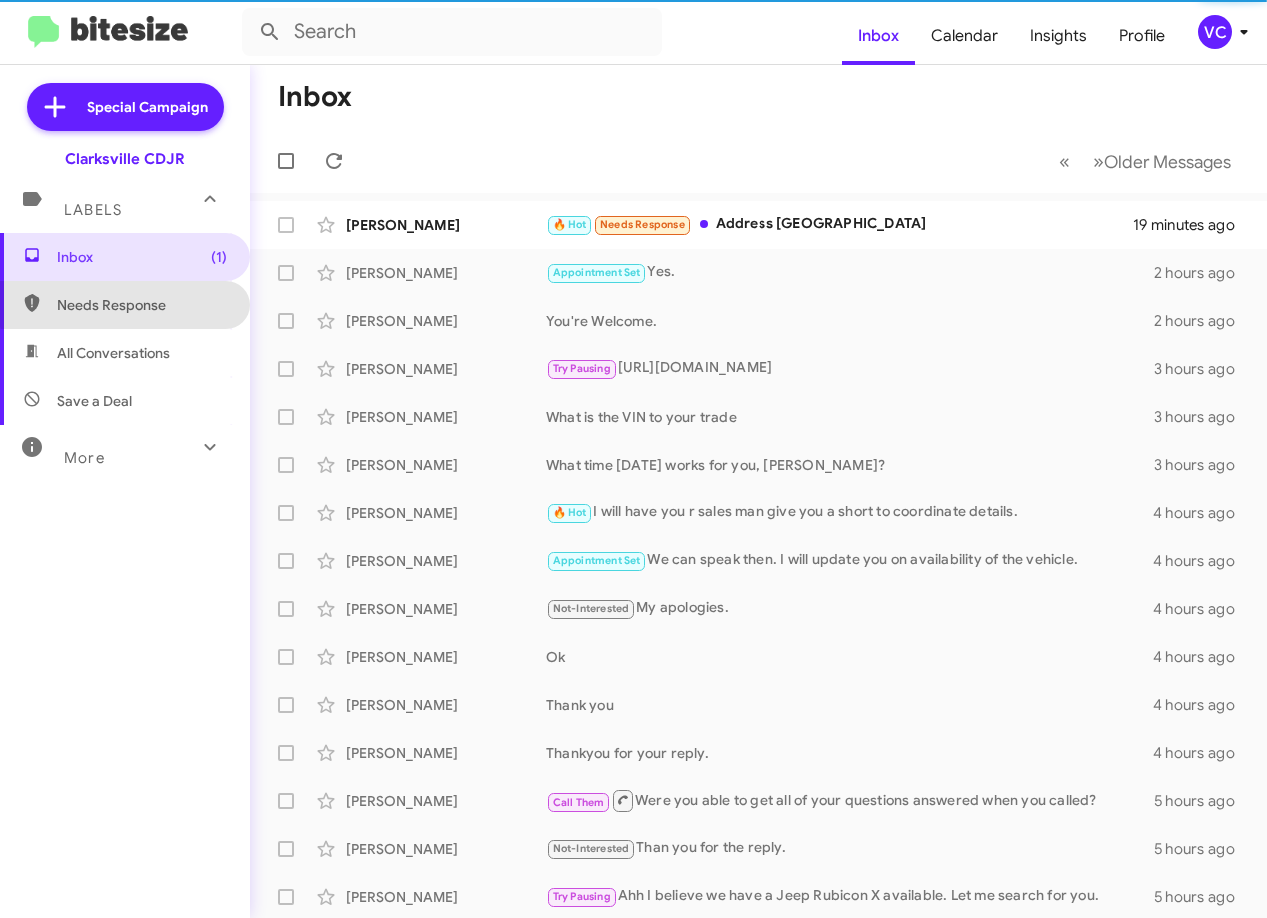 click on "Needs Response" at bounding box center [125, 305] 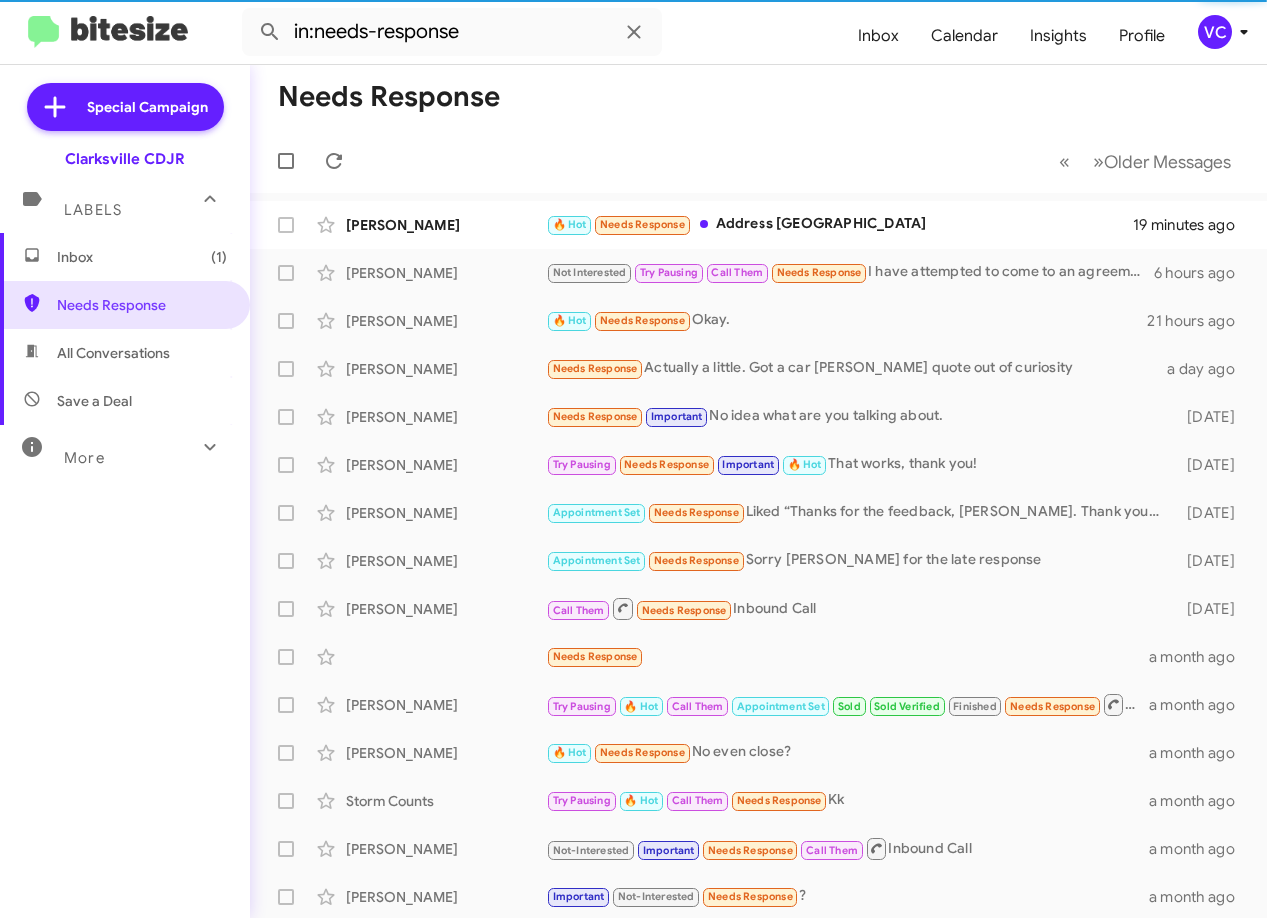 click on "Needs Response" 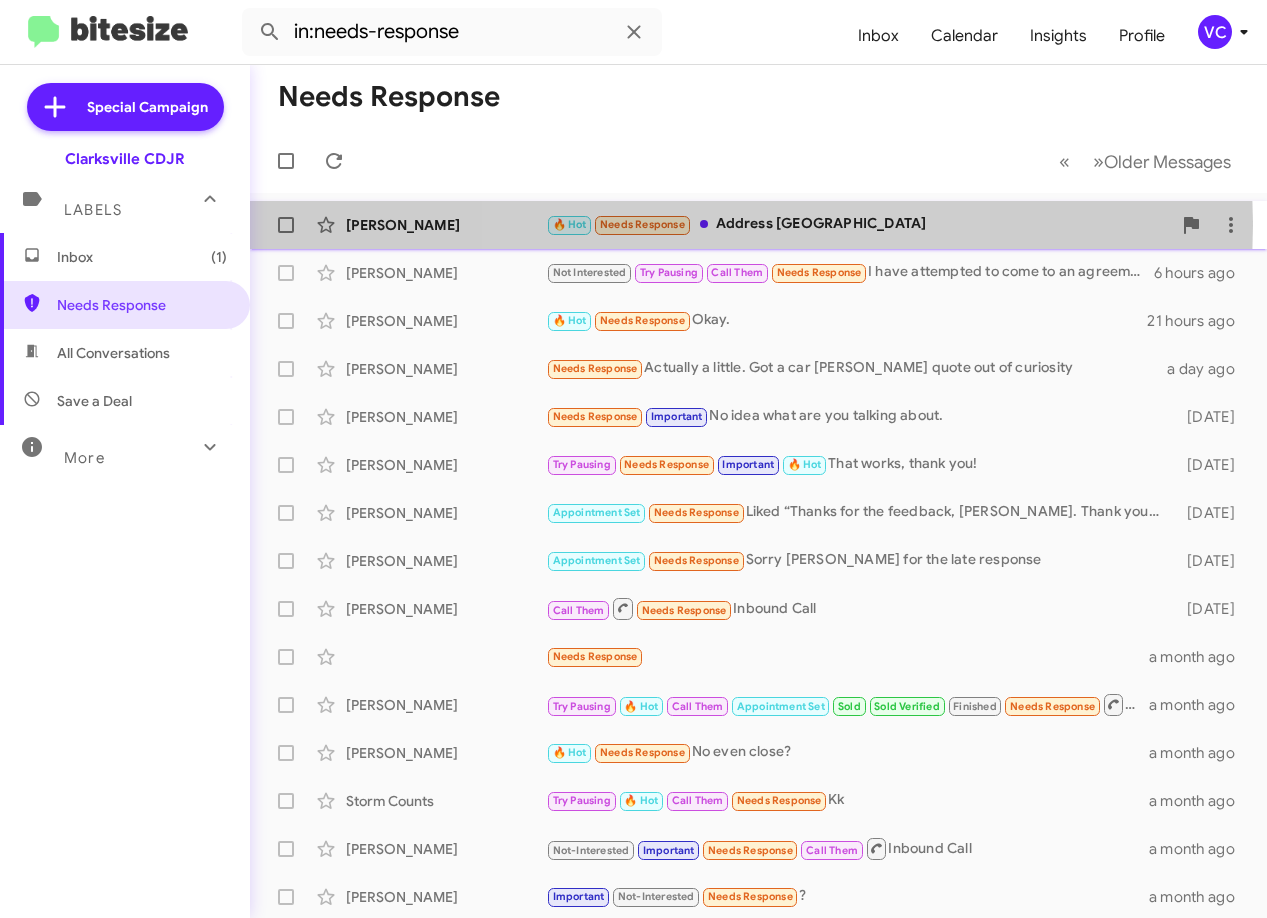 click on "🔥 Hot   Needs Response   Address [GEOGRAPHIC_DATA]" 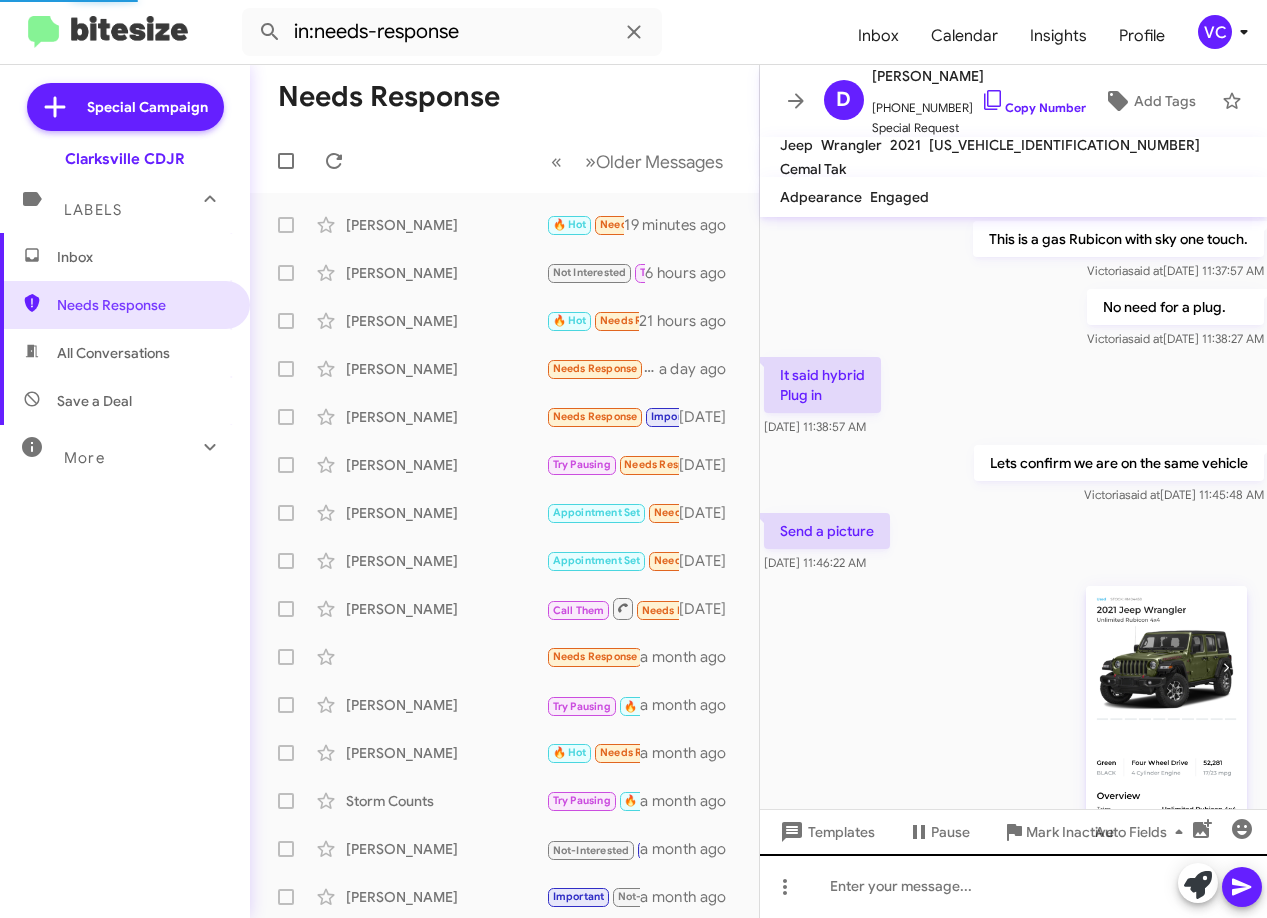 scroll, scrollTop: 1390, scrollLeft: 0, axis: vertical 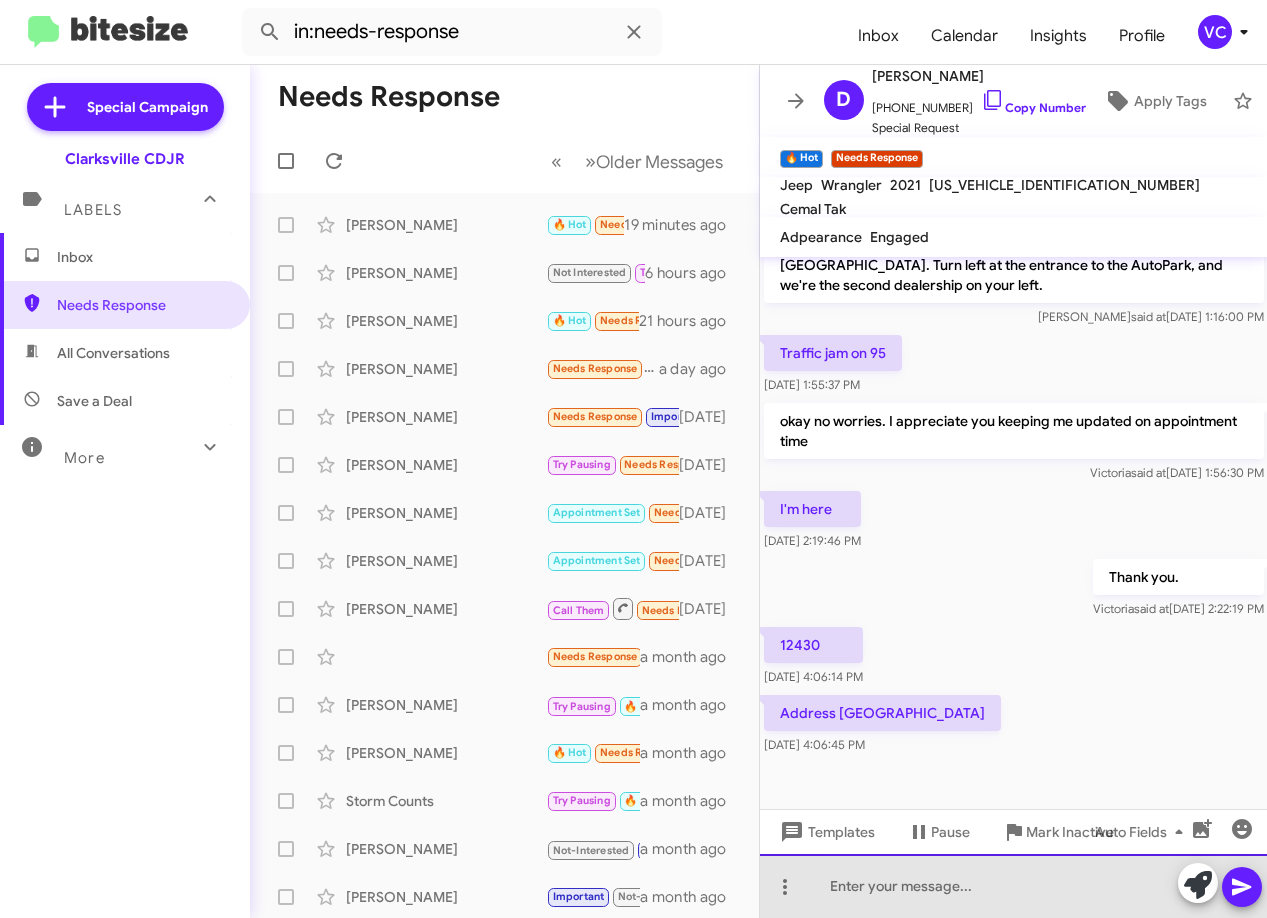click 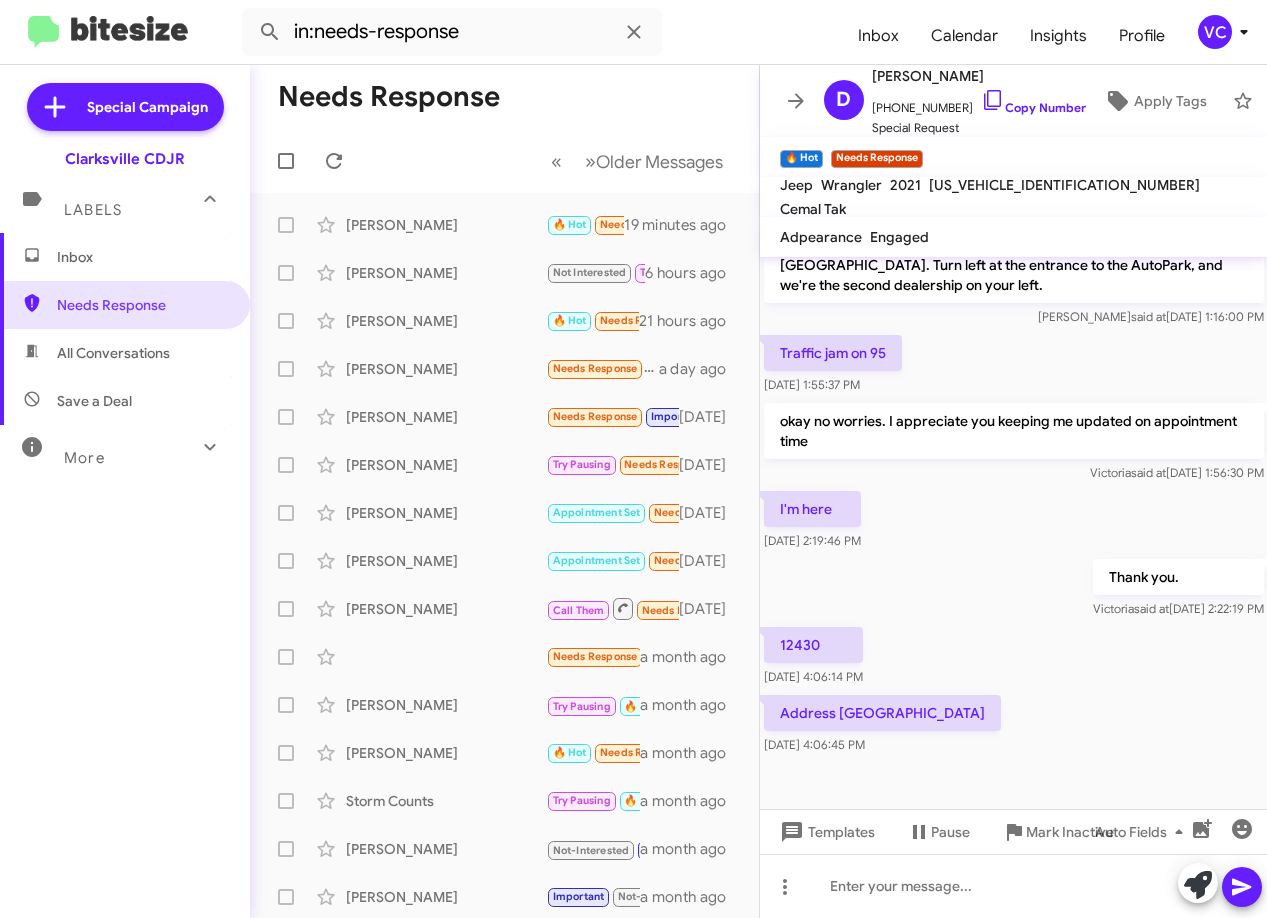 click on "Address [GEOGRAPHIC_DATA]    [DATE] 4:06:45 PM" 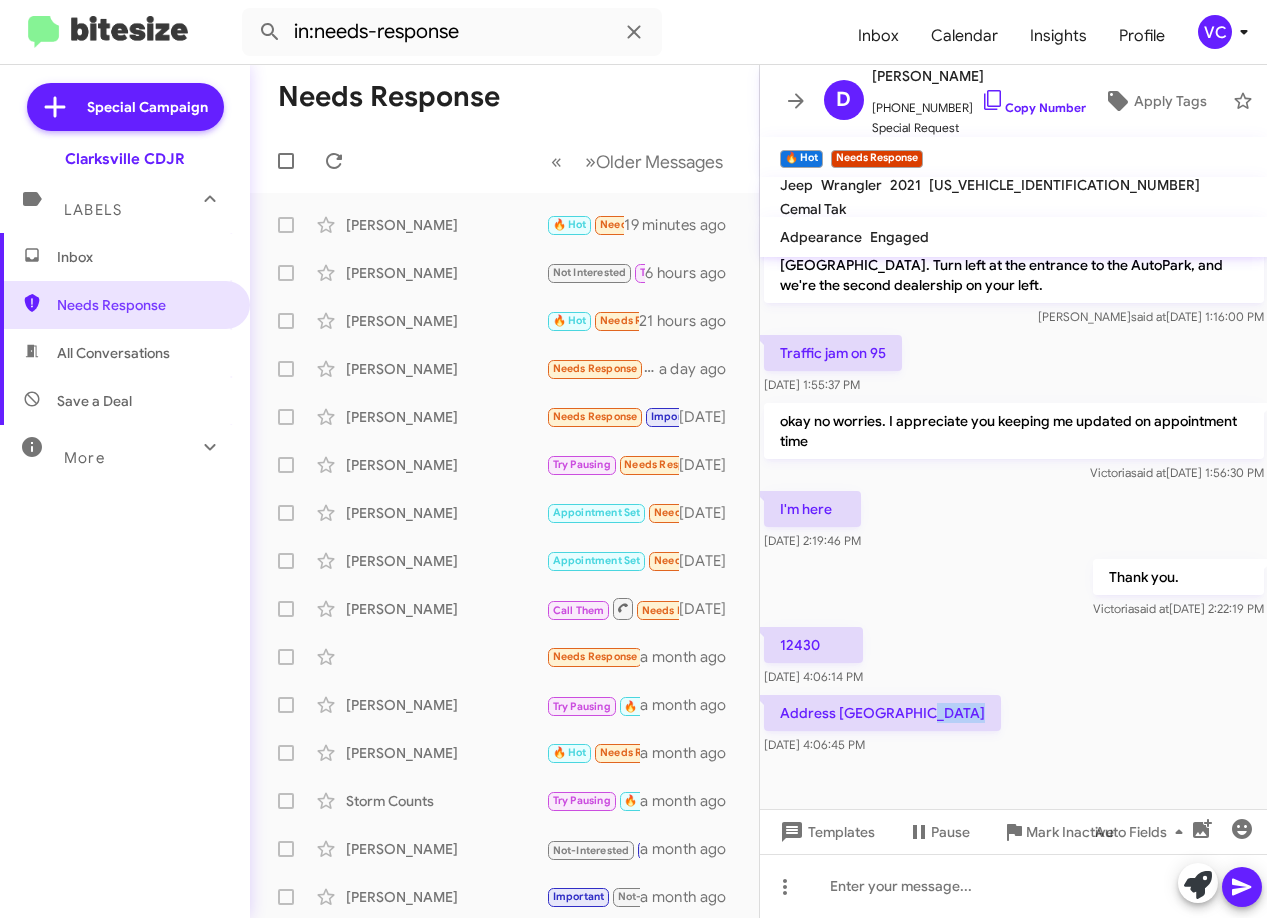 click on "Address [GEOGRAPHIC_DATA]    [DATE] 4:06:45 PM" 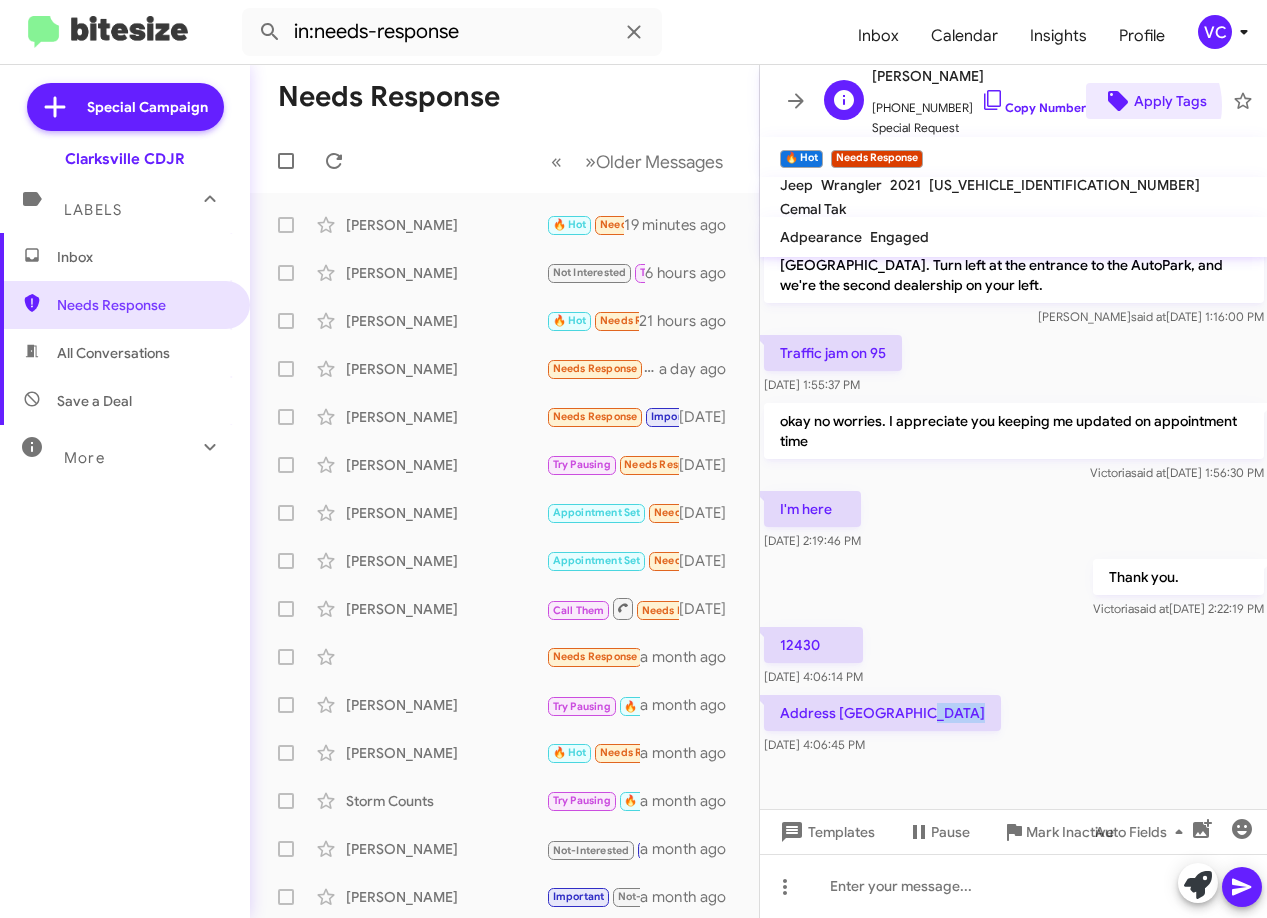 click on "Apply Tags" 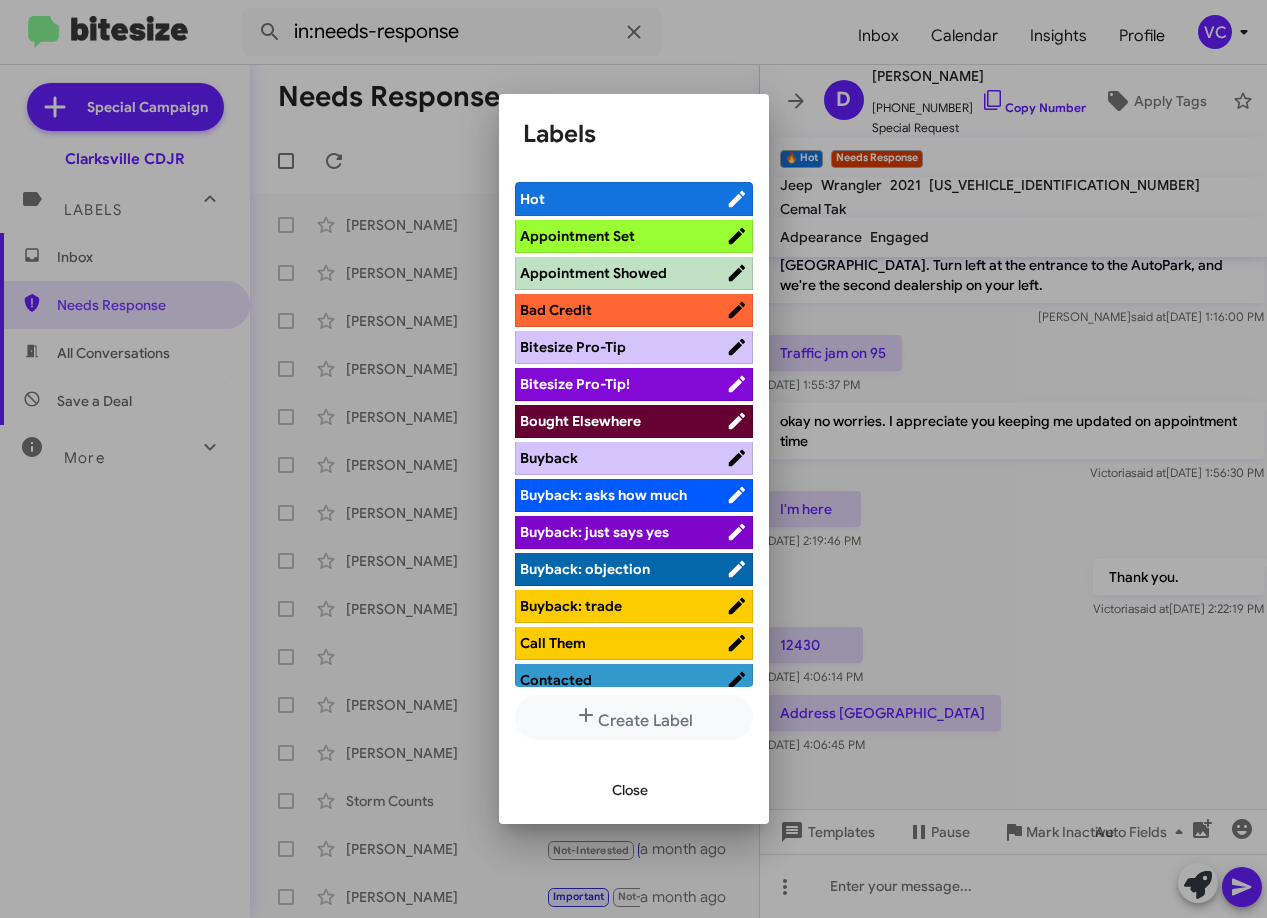 click on "Appointment Set" at bounding box center [623, 236] 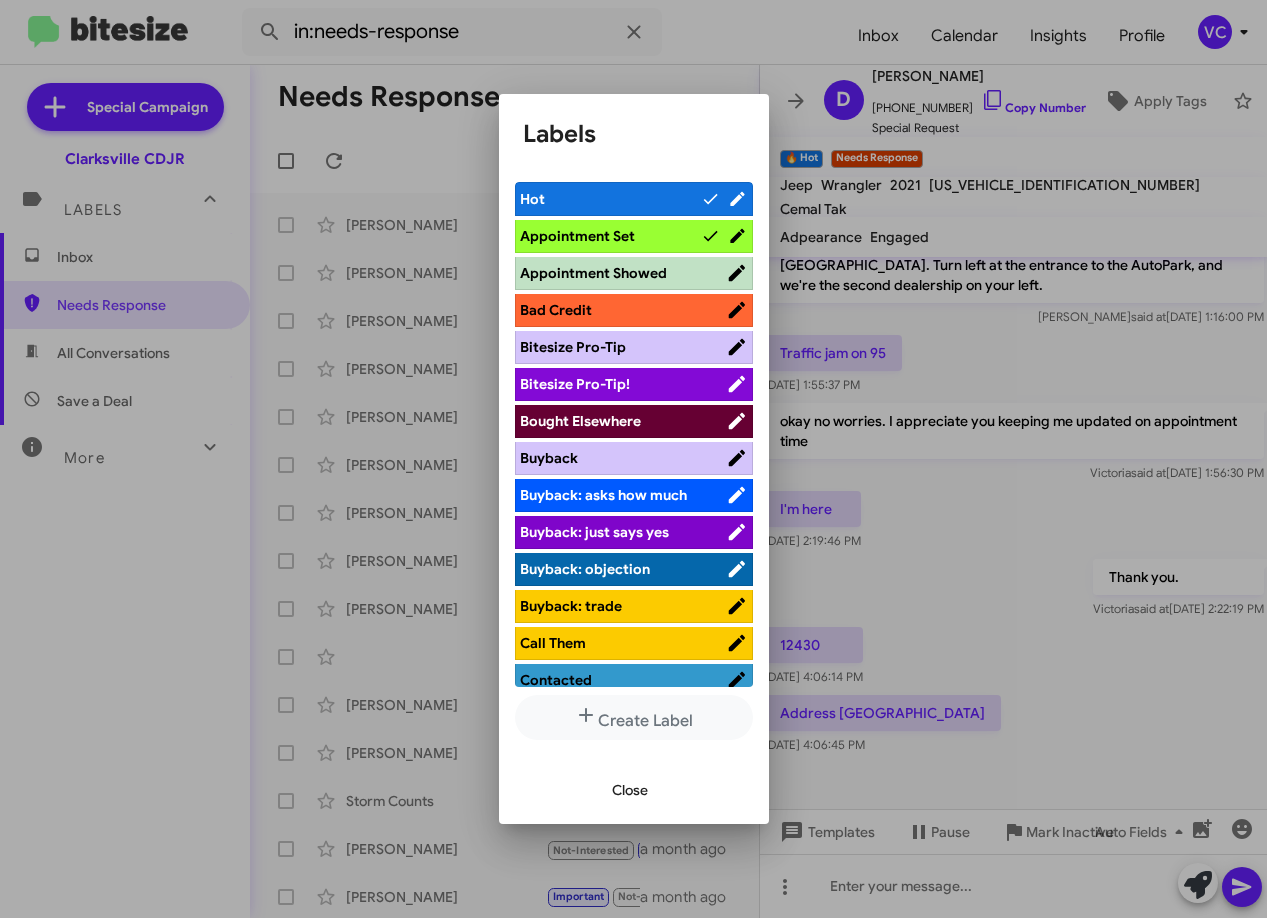 click on "Appointment Showed" at bounding box center [593, 273] 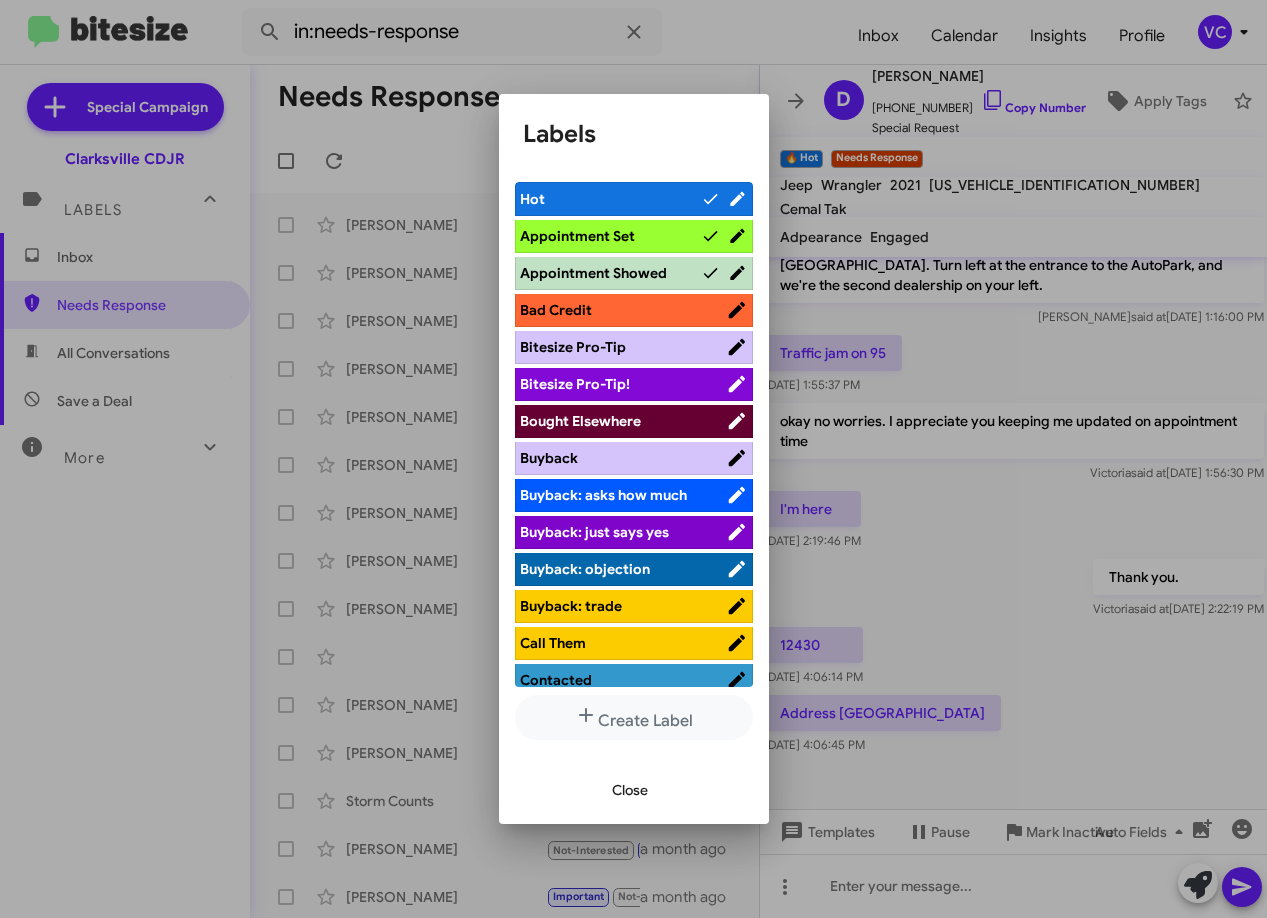 click on "Close" at bounding box center [630, 790] 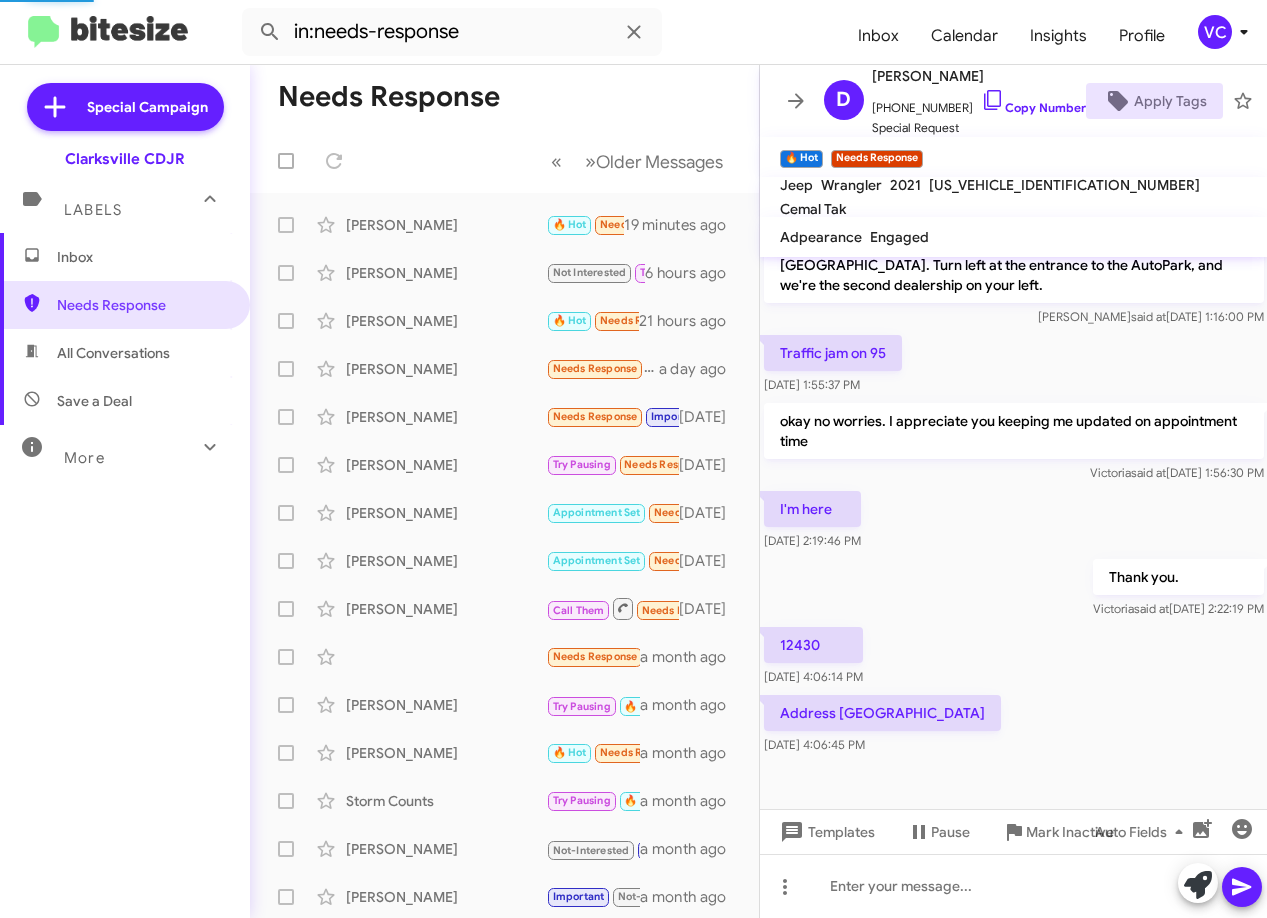 click on "Traffic jam on 95    [DATE] 1:55:37 PM" 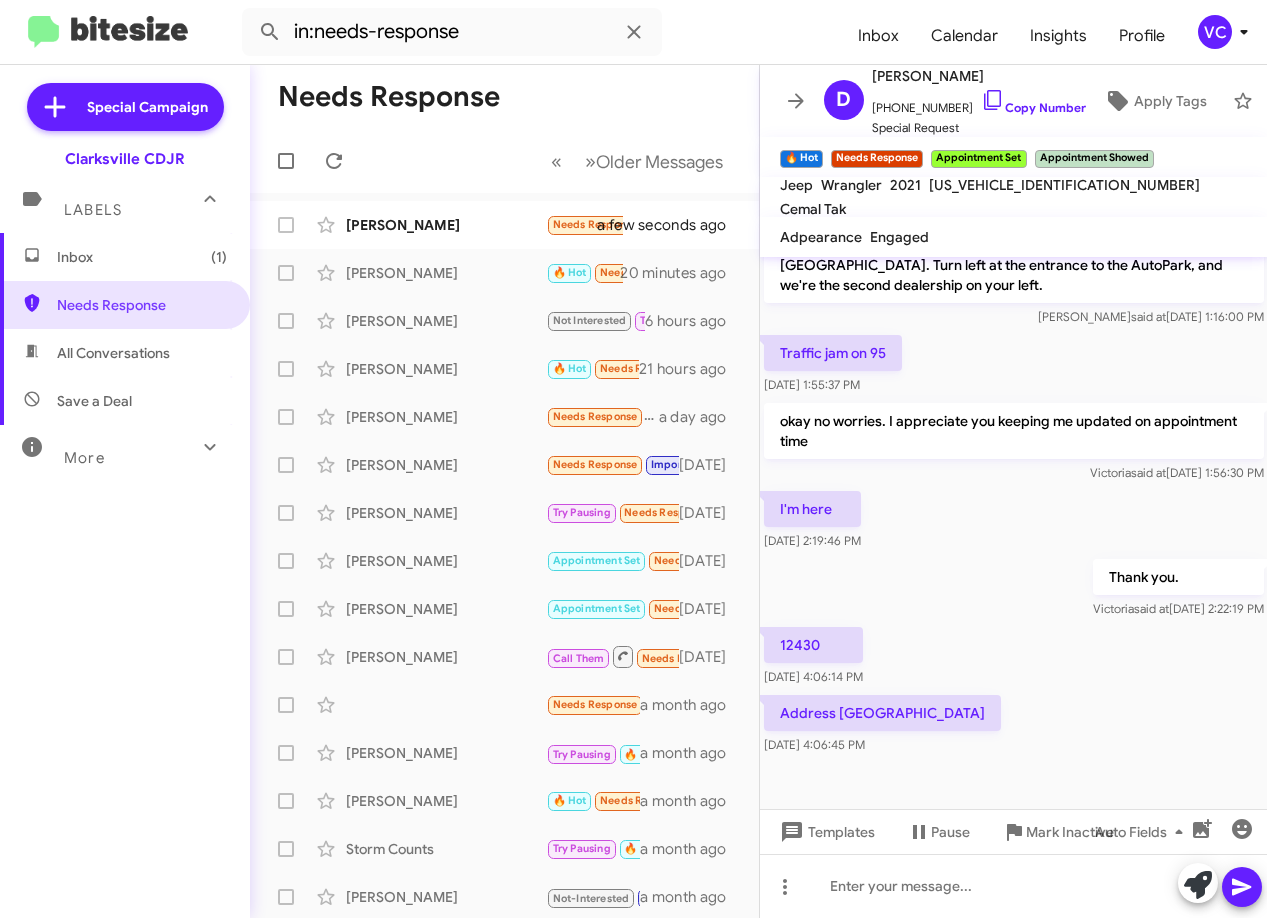 click on "12430    [DATE] 4:06:14 PM" 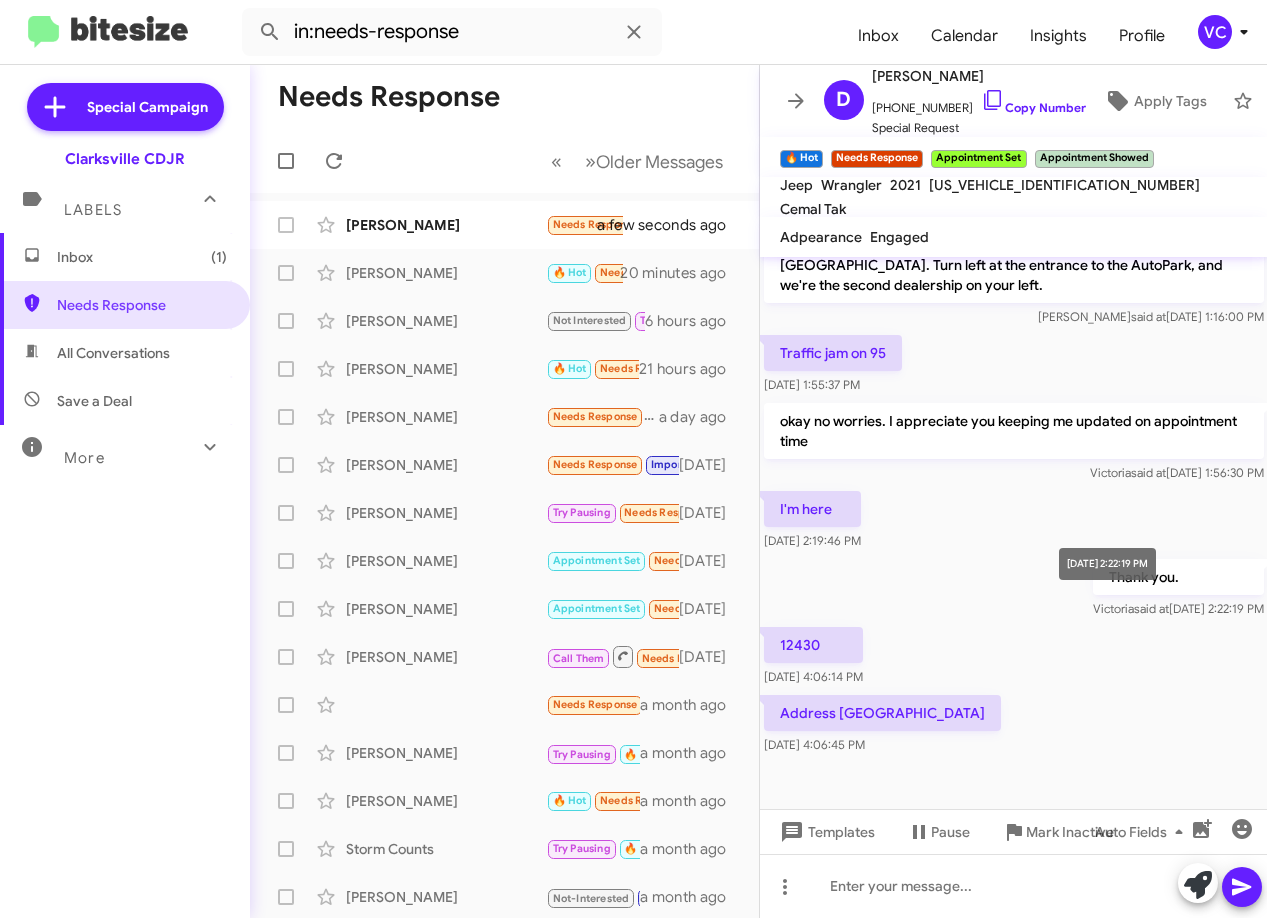 click on "I'm here    [DATE] 2:19:46 PM" 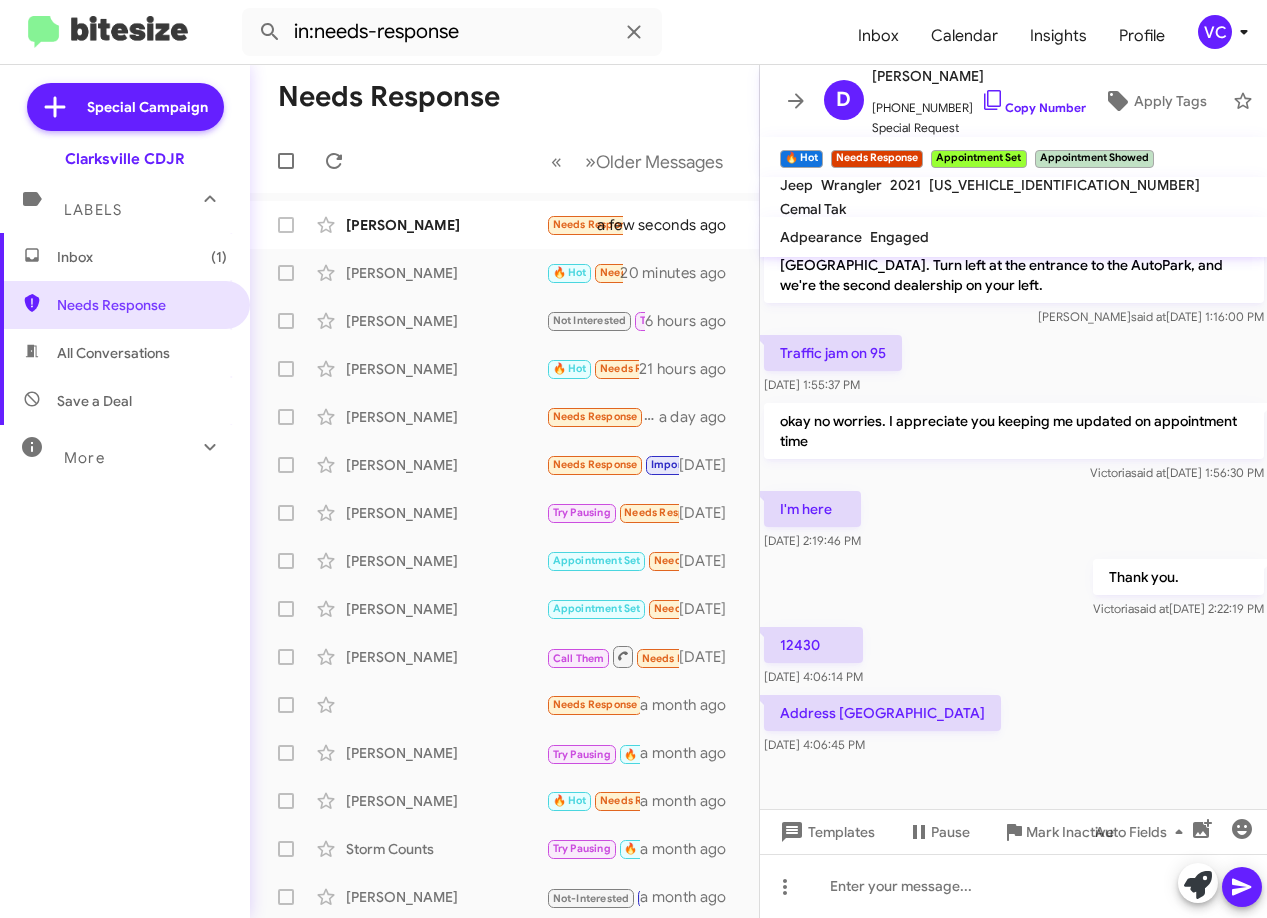 drag, startPoint x: 1077, startPoint y: 722, endPoint x: 1008, endPoint y: 801, distance: 104.89042 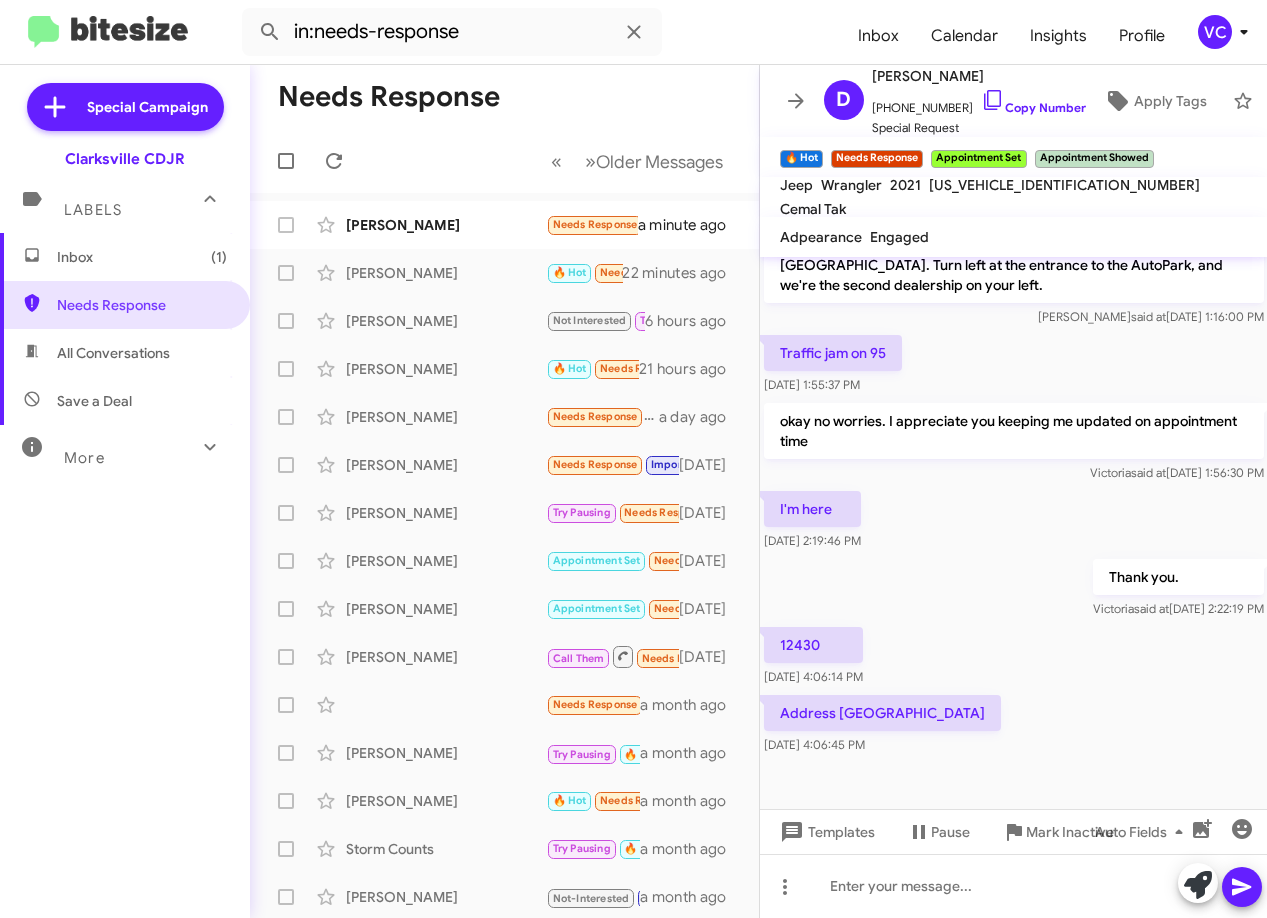 click on "Address [GEOGRAPHIC_DATA]    [DATE] 4:06:45 PM" 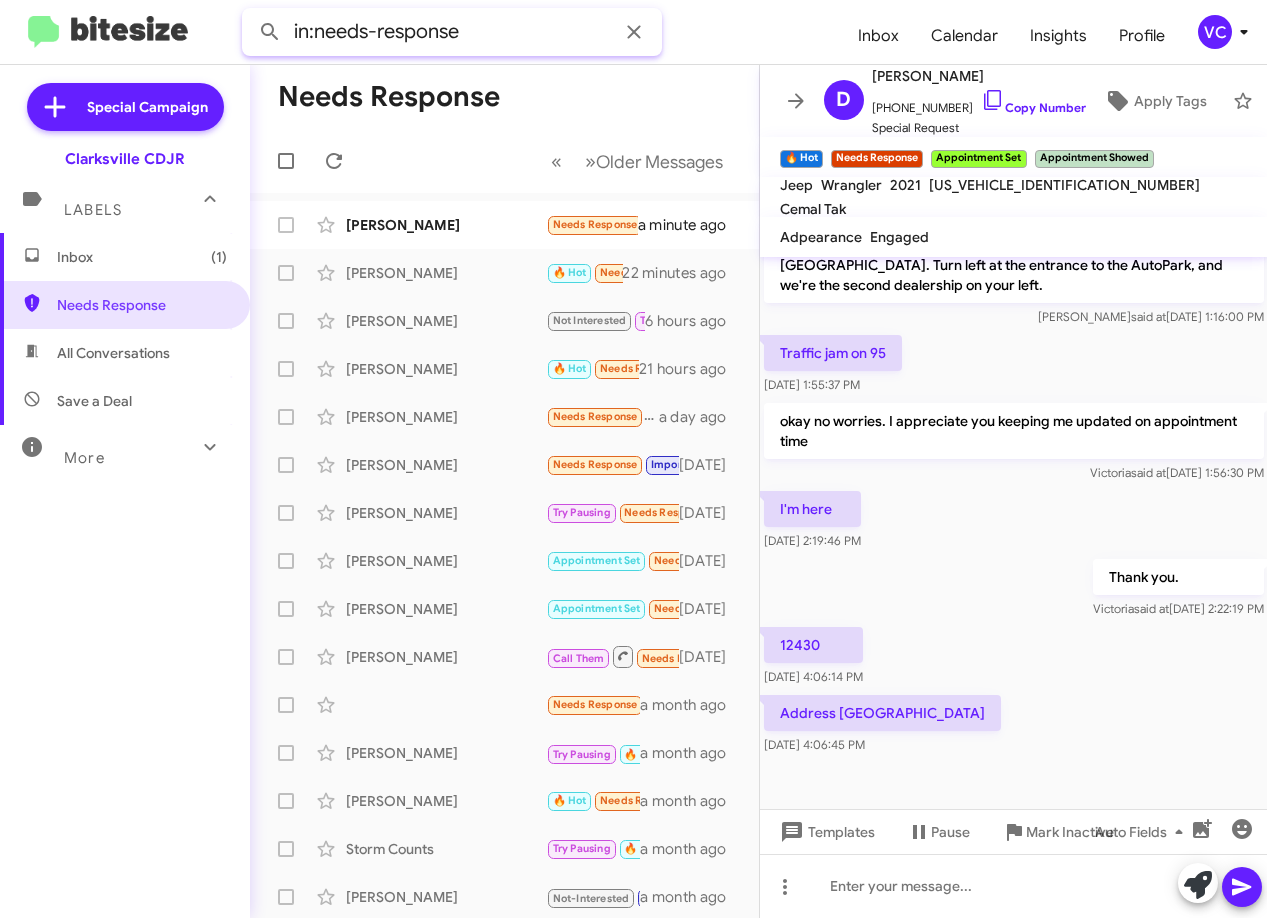 click on "in:needs-response" 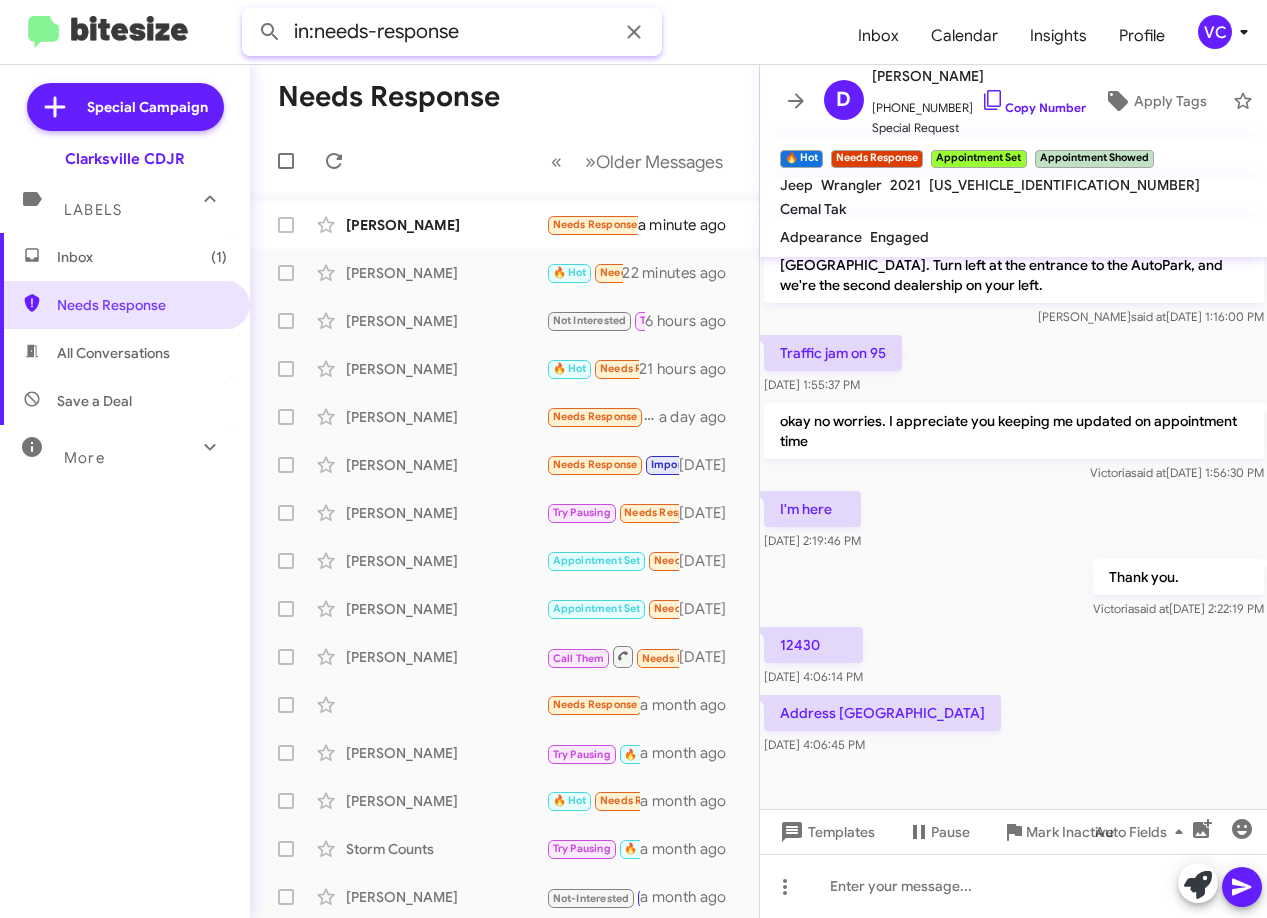 click on "in:needs-response" 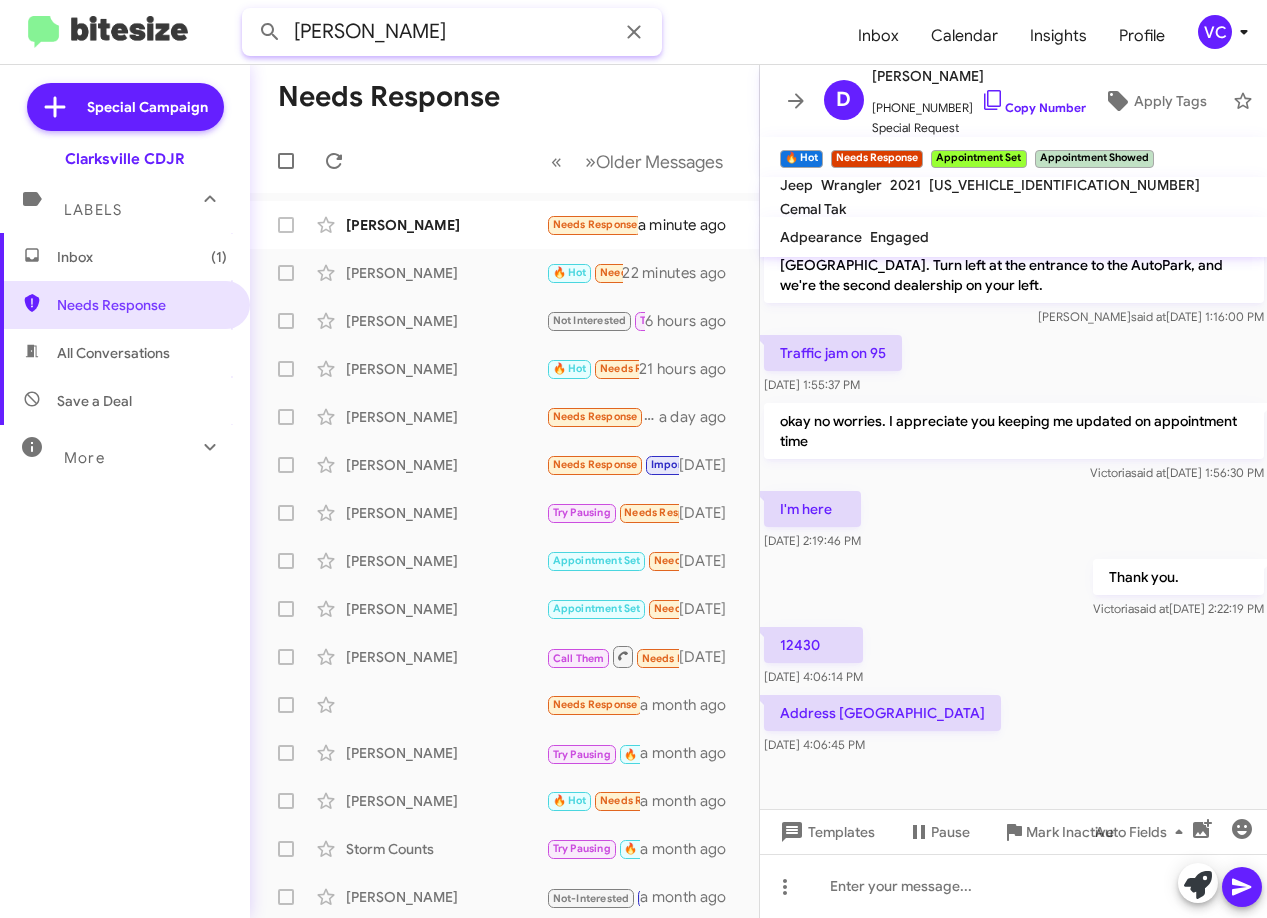 click 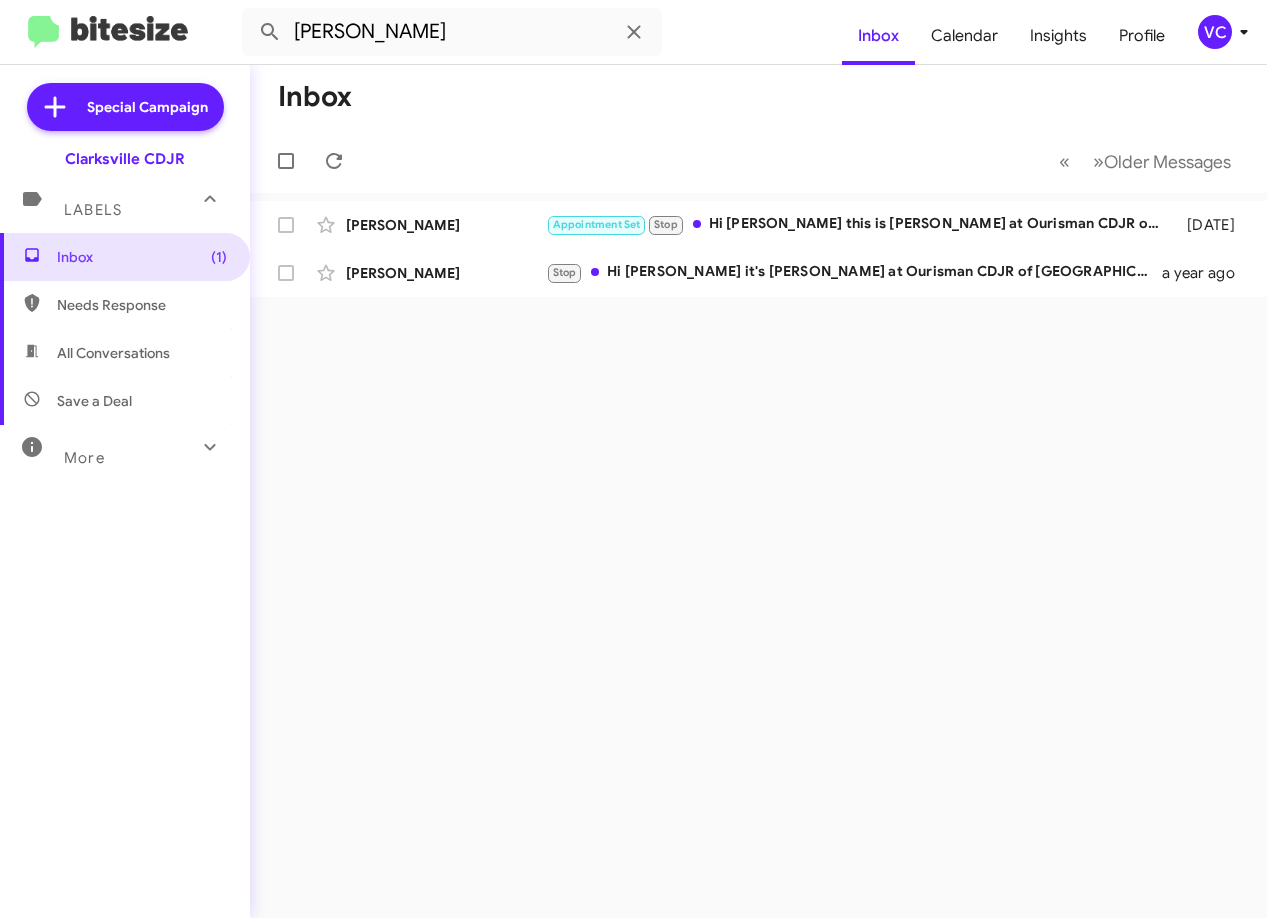 click on "Inbox" 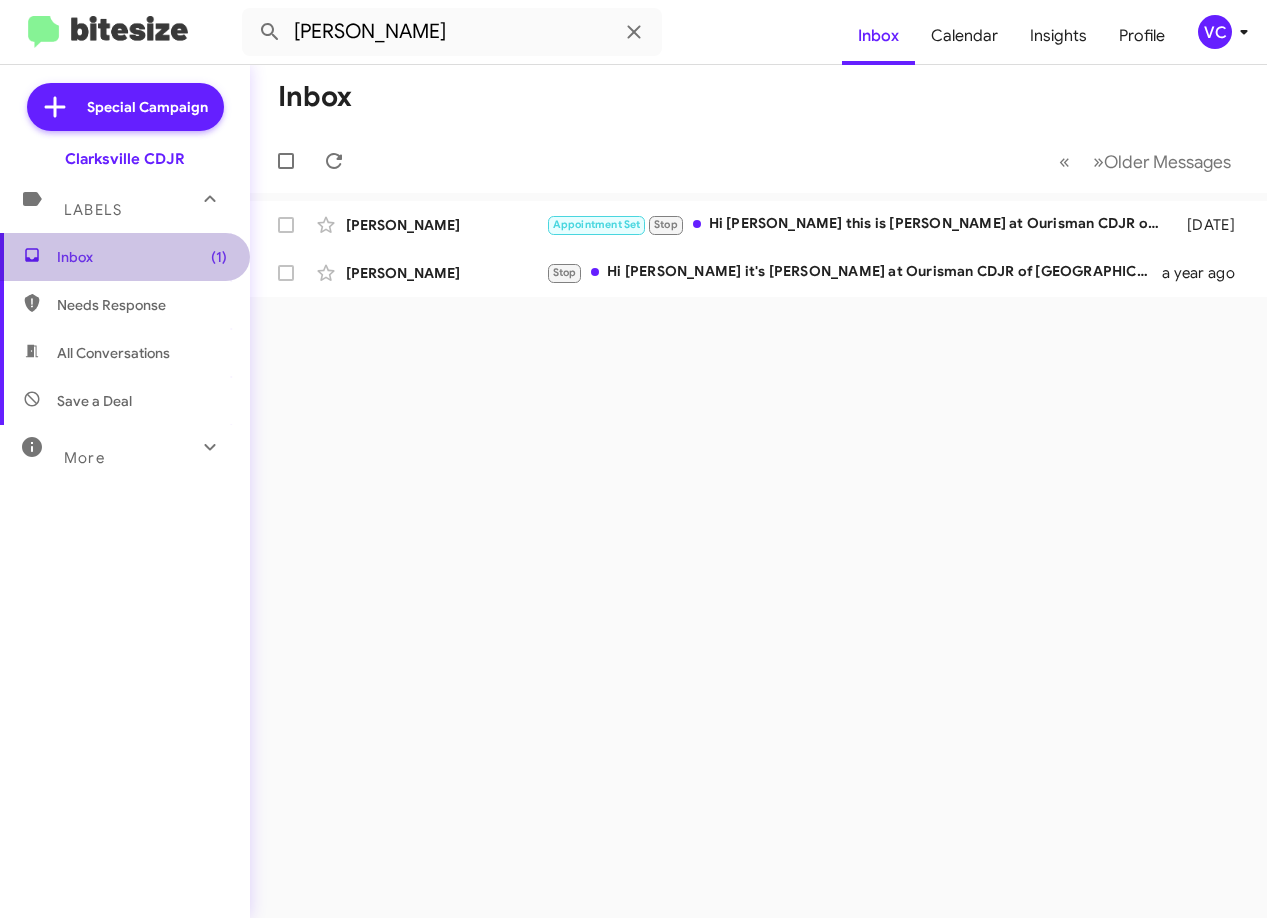 click on "Inbox  (1)" at bounding box center (125, 257) 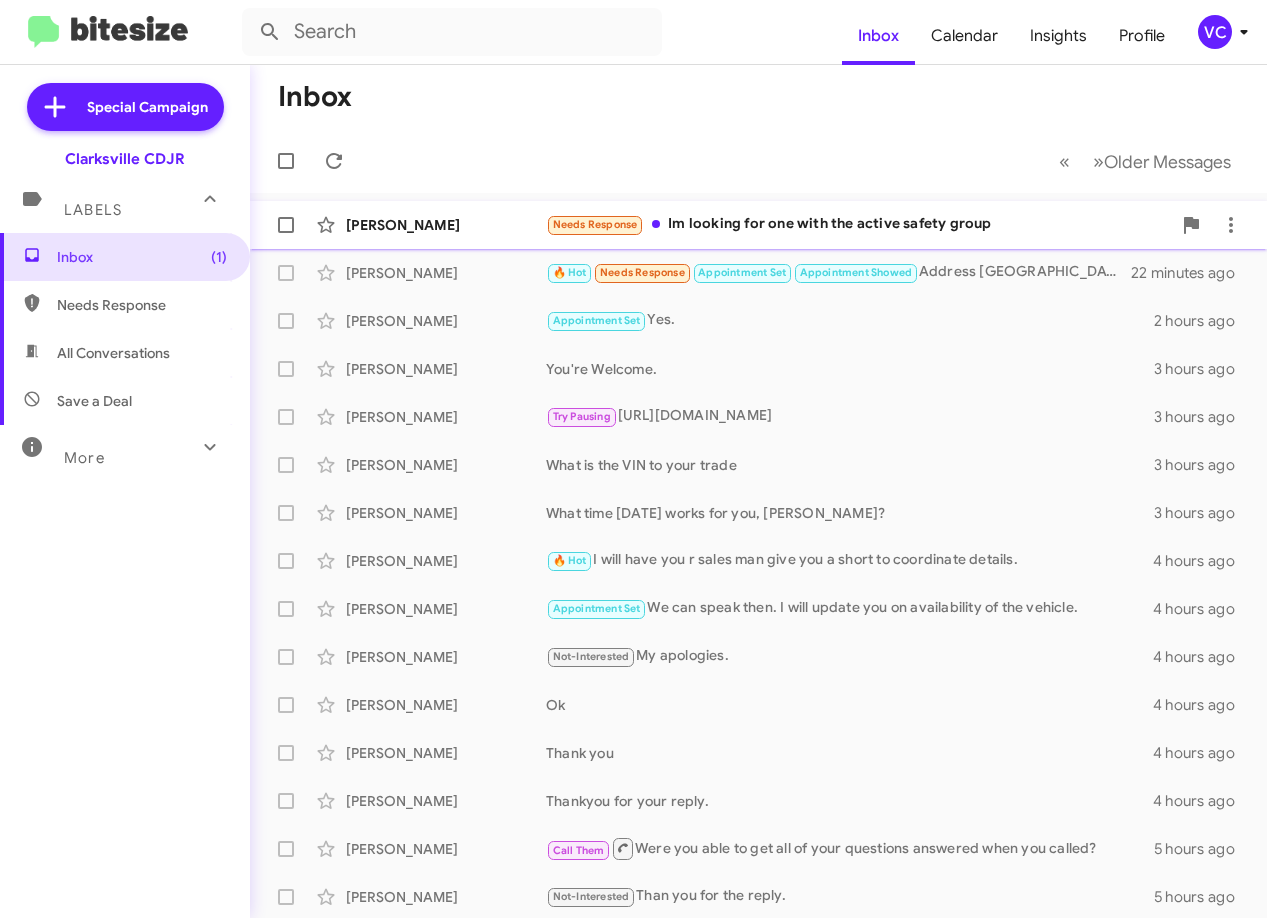 click on "Needs Response   Im looking for one with the active safety group" 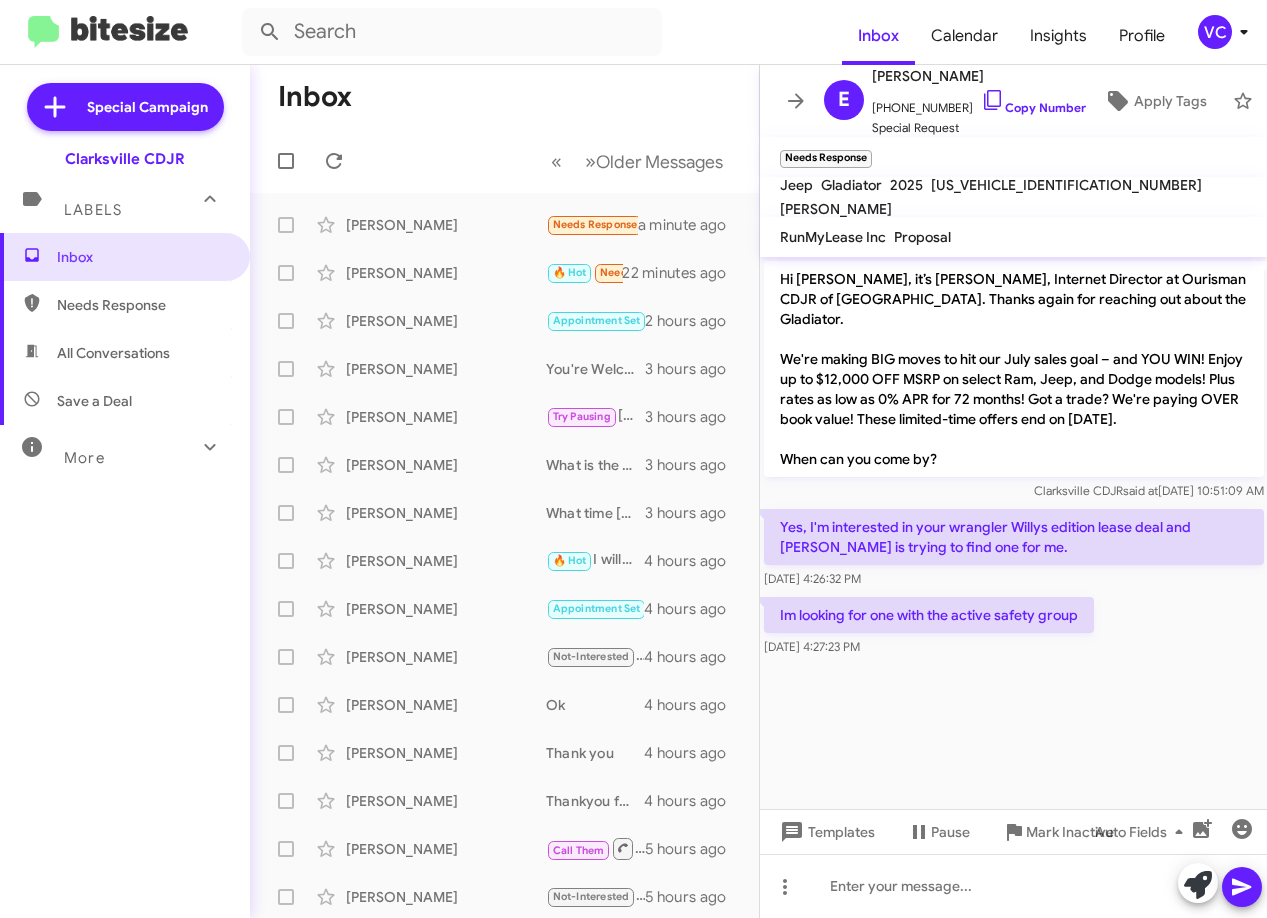 click on "Hi [PERSON_NAME], it’s [PERSON_NAME], Internet Director at Ourisman CDJR of [GEOGRAPHIC_DATA]. Thanks again for reaching out about the Gladiator.
We're making BIG moves to hit our July sales goal – and YOU WIN! Enjoy up to $12,000 OFF MSRP on select Ram, Jeep, and Dodge models! Plus rates as low as 0% APR for 72 months! Got a trade? We're paying OVER book value! These limited-time offers end on [DATE].
When can you come by? Clarksville CDJR   said at   [DATE] 10:51:09 AM  Yes, I'm interested in your wrangler Willys edition lease deal and [PERSON_NAME] is trying to find one for me.    [DATE] 4:26:32 PM  Im looking for one with the active safety group    [DATE] 4:27:23 PM" 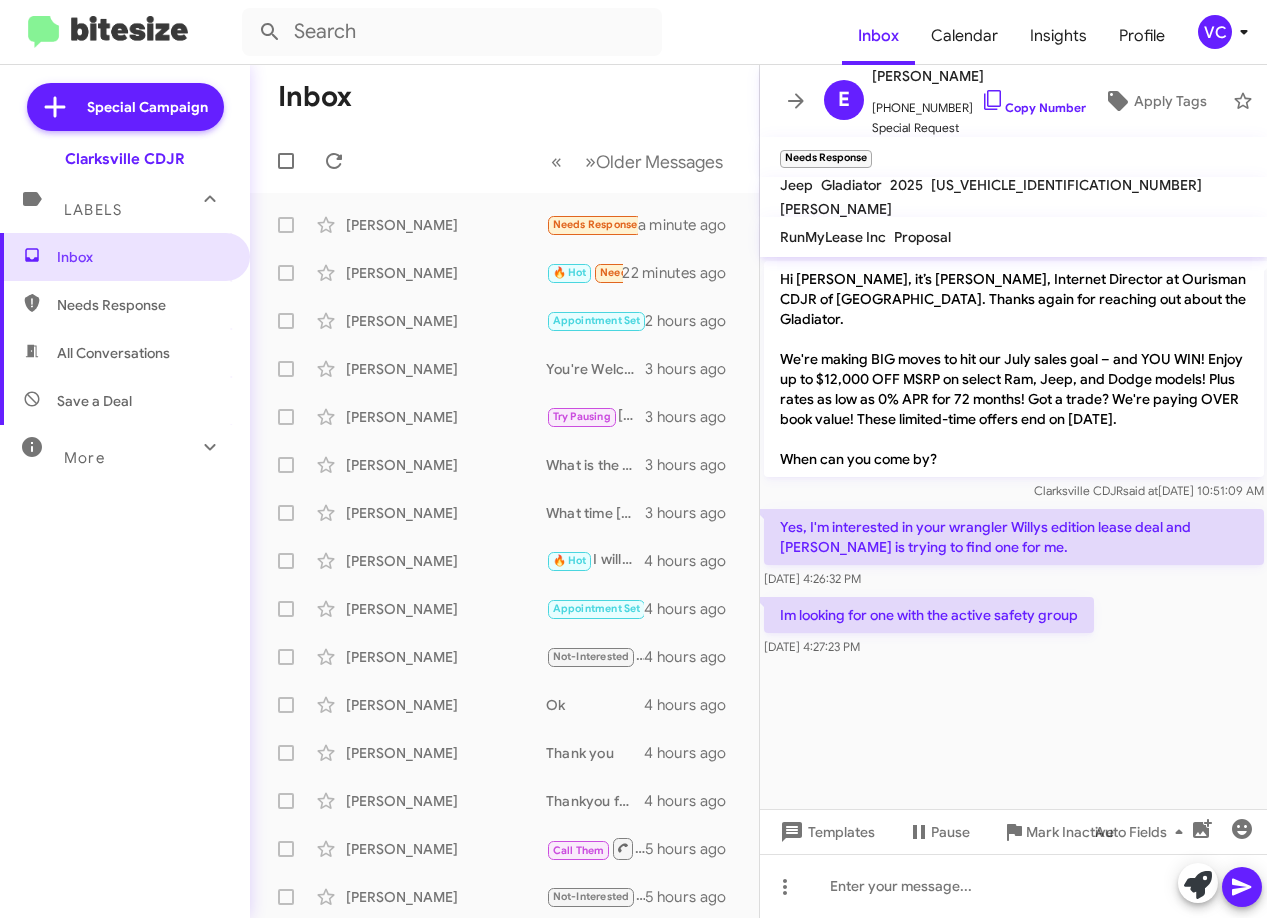 click on "Im looking for one with the active safety group    [DATE] 4:27:23 PM" 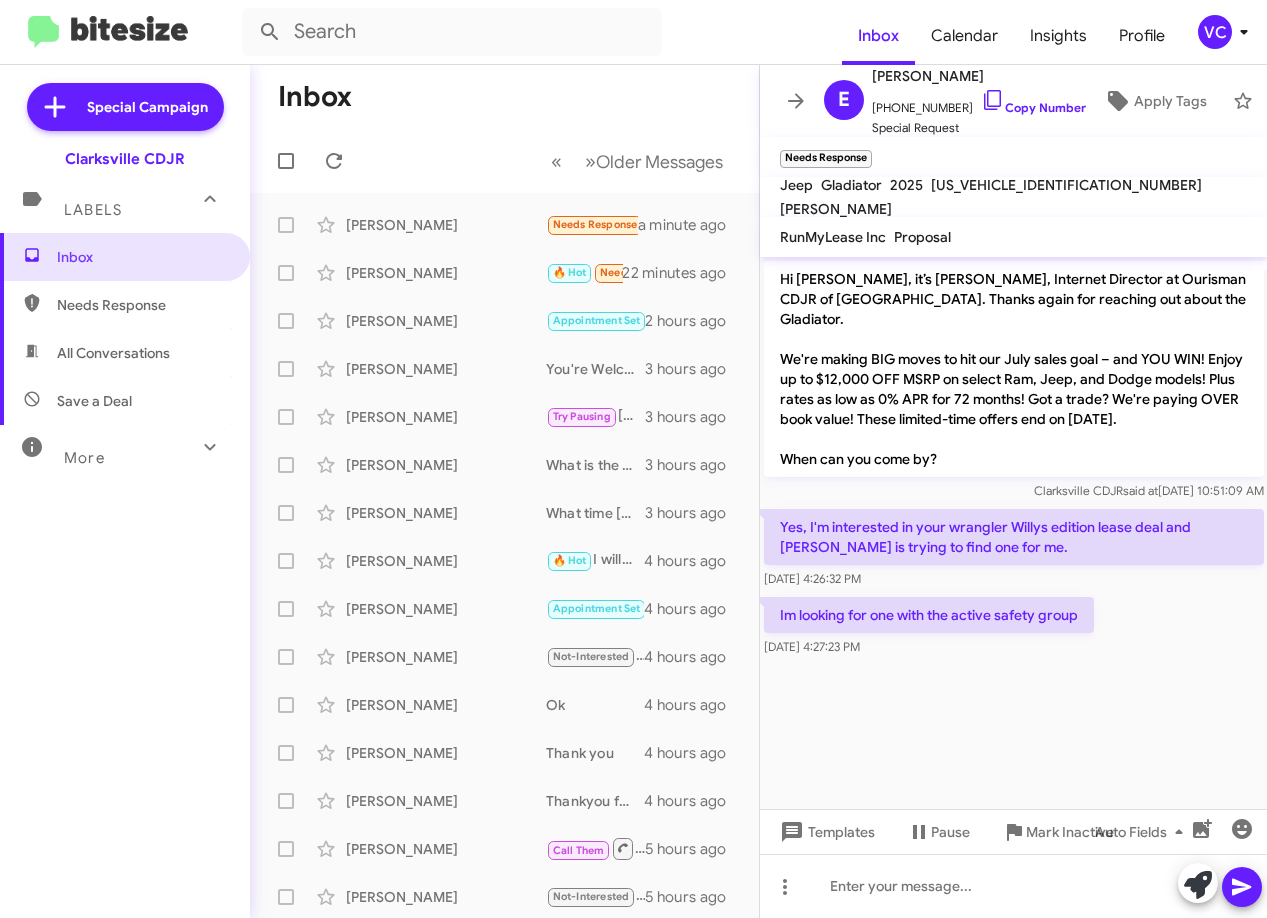 click on "Im looking for one with the active safety group    [DATE] 4:27:23 PM" 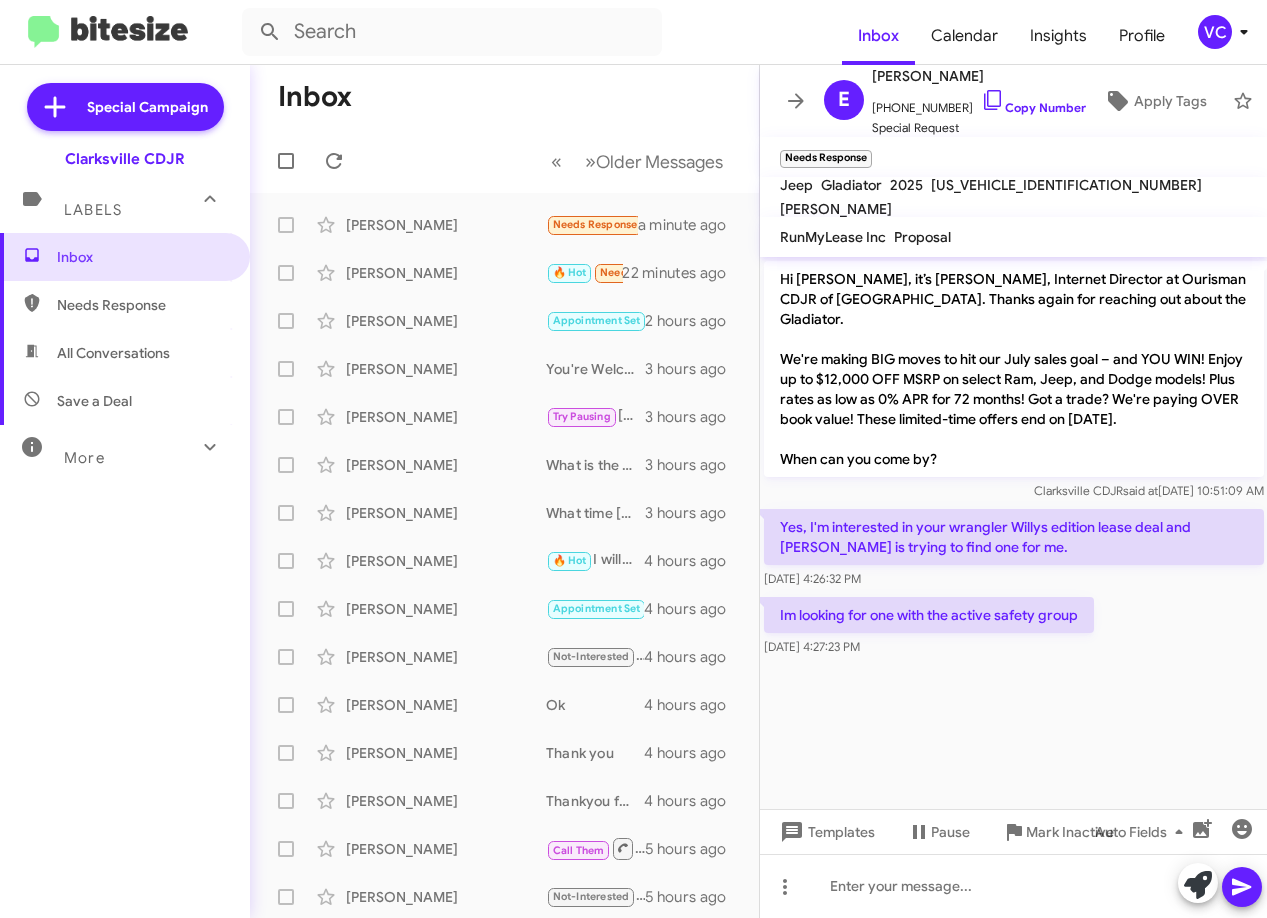 click 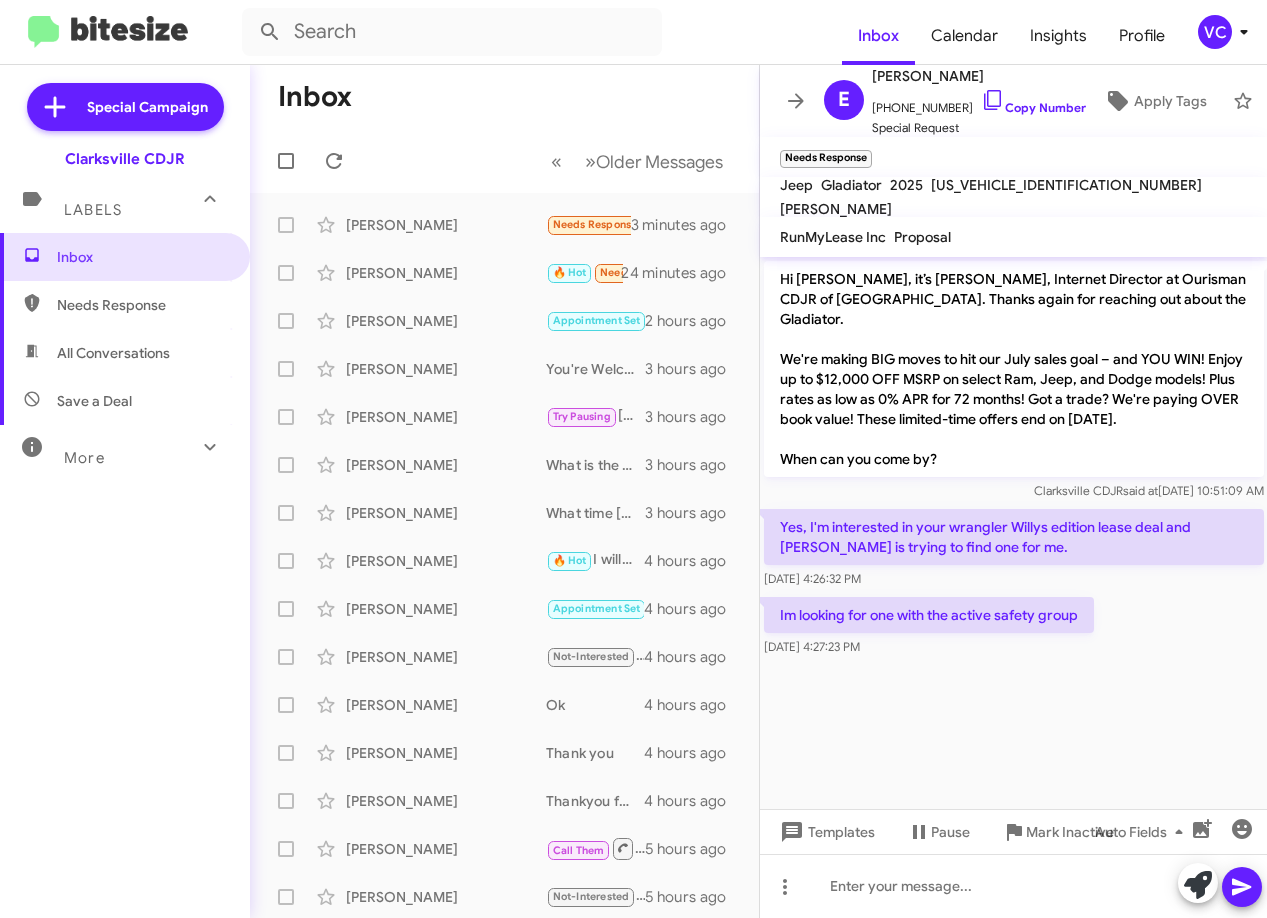 drag, startPoint x: 973, startPoint y: 715, endPoint x: 789, endPoint y: 344, distance: 414.12195 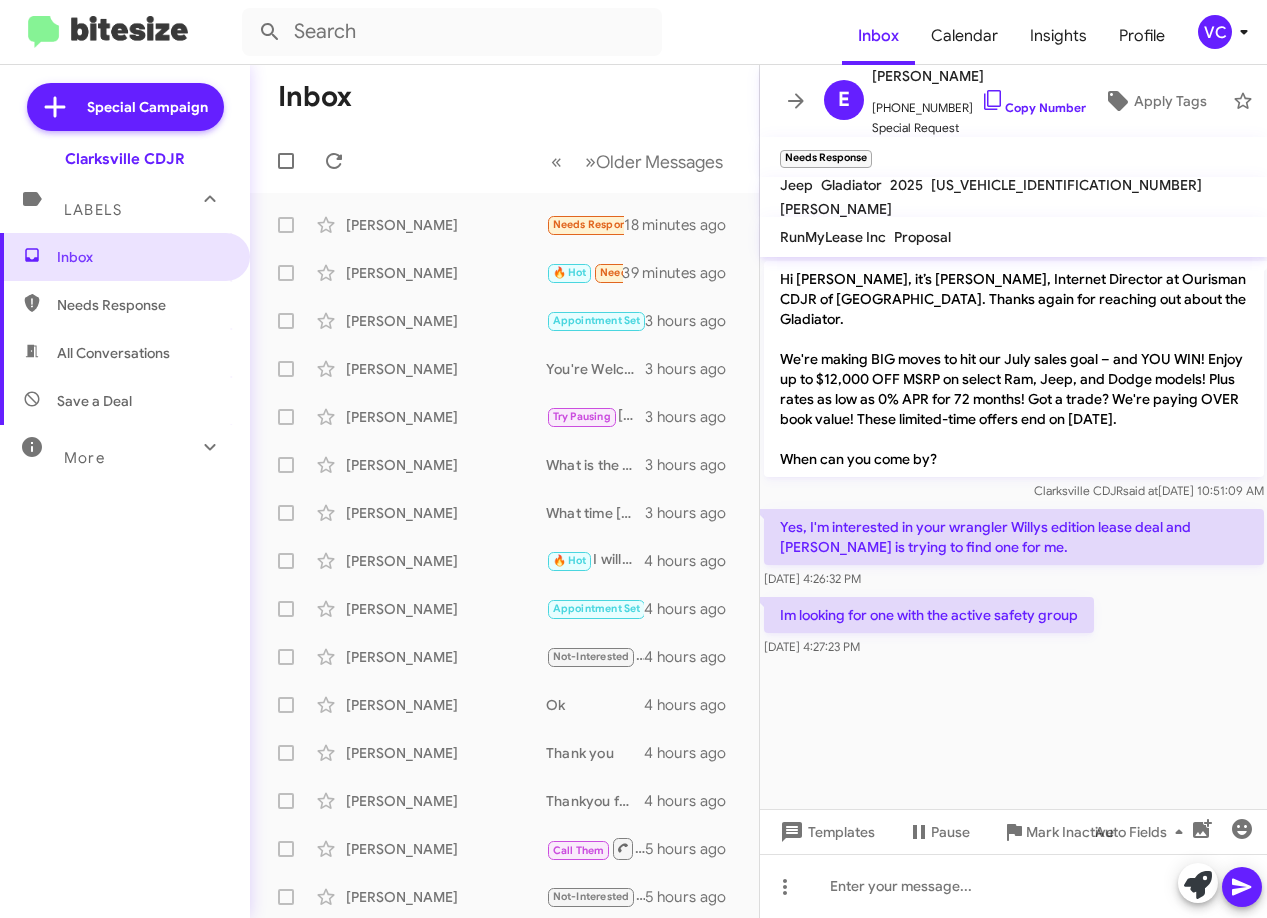 click 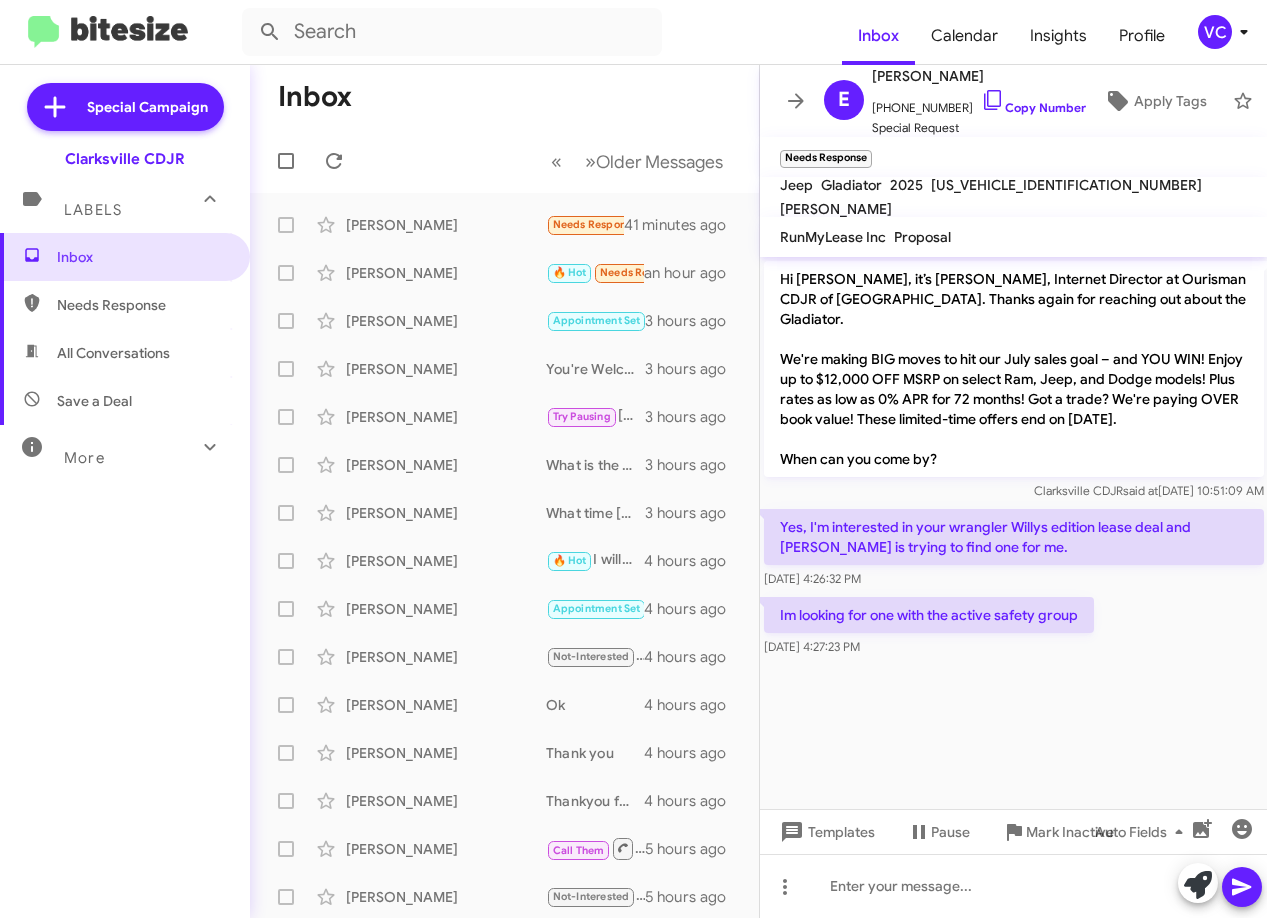 click on "Hi [PERSON_NAME], it’s [PERSON_NAME], Internet Director at Ourisman CDJR of [GEOGRAPHIC_DATA]. Thanks again for reaching out about the Gladiator.
We're making BIG moves to hit our July sales goal – and YOU WIN! Enjoy up to $12,000 OFF MSRP on select Ram, Jeep, and Dodge models! Plus rates as low as 0% APR for 72 months! Got a trade? We're paying OVER book value! These limited-time offers end on [DATE].
When can you come by? Clarksville CDJR   said at   [DATE] 10:51:09 AM  Yes, I'm interested in your wrangler Willys edition lease deal and [PERSON_NAME] is trying to find one for me.    [DATE] 4:26:32 PM  Im looking for one with the active safety group    [DATE] 4:27:23 PM" 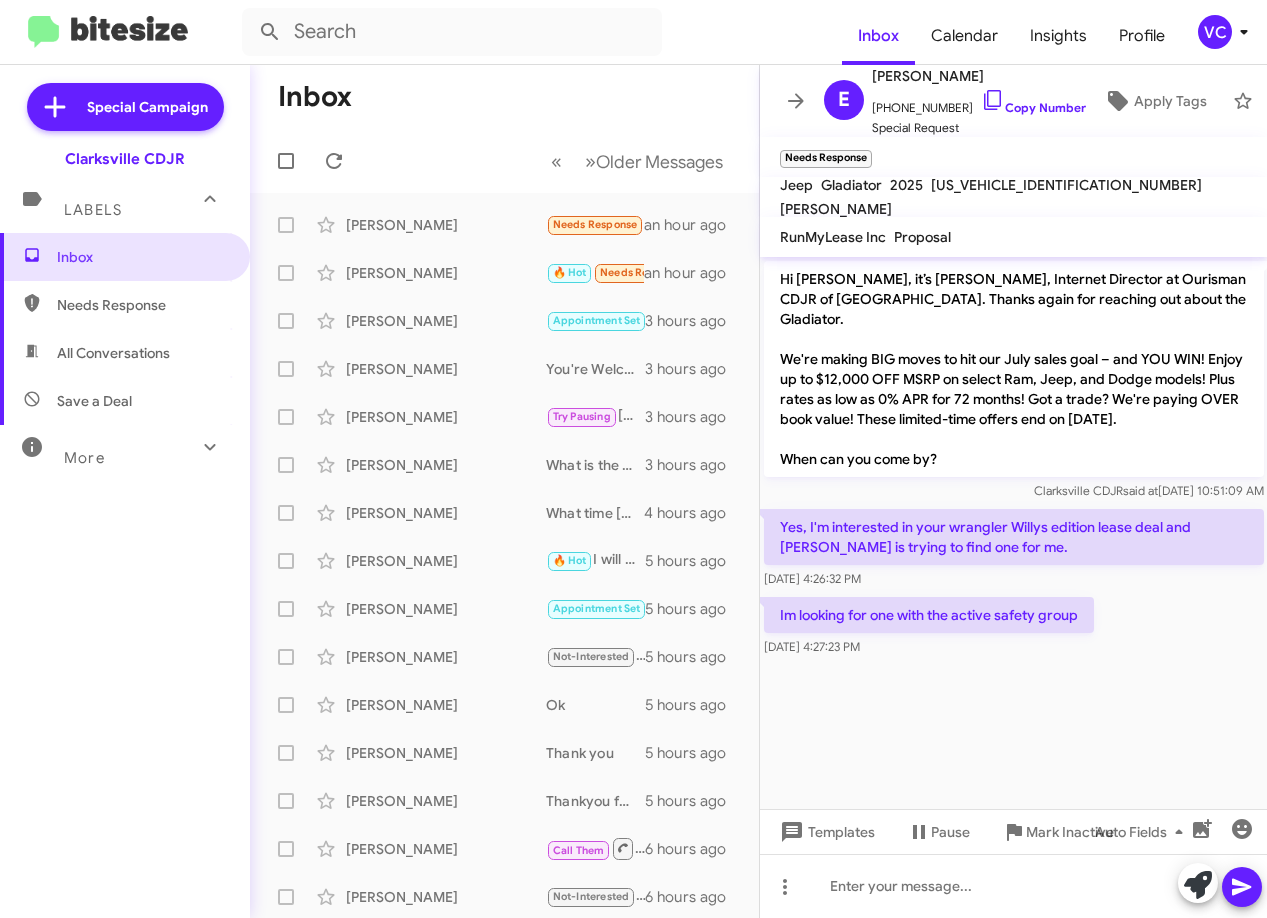 click on "Hi [PERSON_NAME], it’s [PERSON_NAME], Internet Director at Ourisman CDJR of [GEOGRAPHIC_DATA]. Thanks again for reaching out about the Gladiator.
We're making BIG moves to hit our July sales goal – and YOU WIN! Enjoy up to $12,000 OFF MSRP on select Ram, Jeep, and Dodge models! Plus rates as low as 0% APR for 72 months! Got a trade? We're paying OVER book value! These limited-time offers end on [DATE].
When can you come by? Clarksville CDJR   said at   [DATE] 10:51:09 AM  Yes, I'm interested in your wrangler Willys edition lease deal and [PERSON_NAME] is trying to find one for me.    [DATE] 4:26:32 PM  Im looking for one with the active safety group    [DATE] 4:27:23 PM" 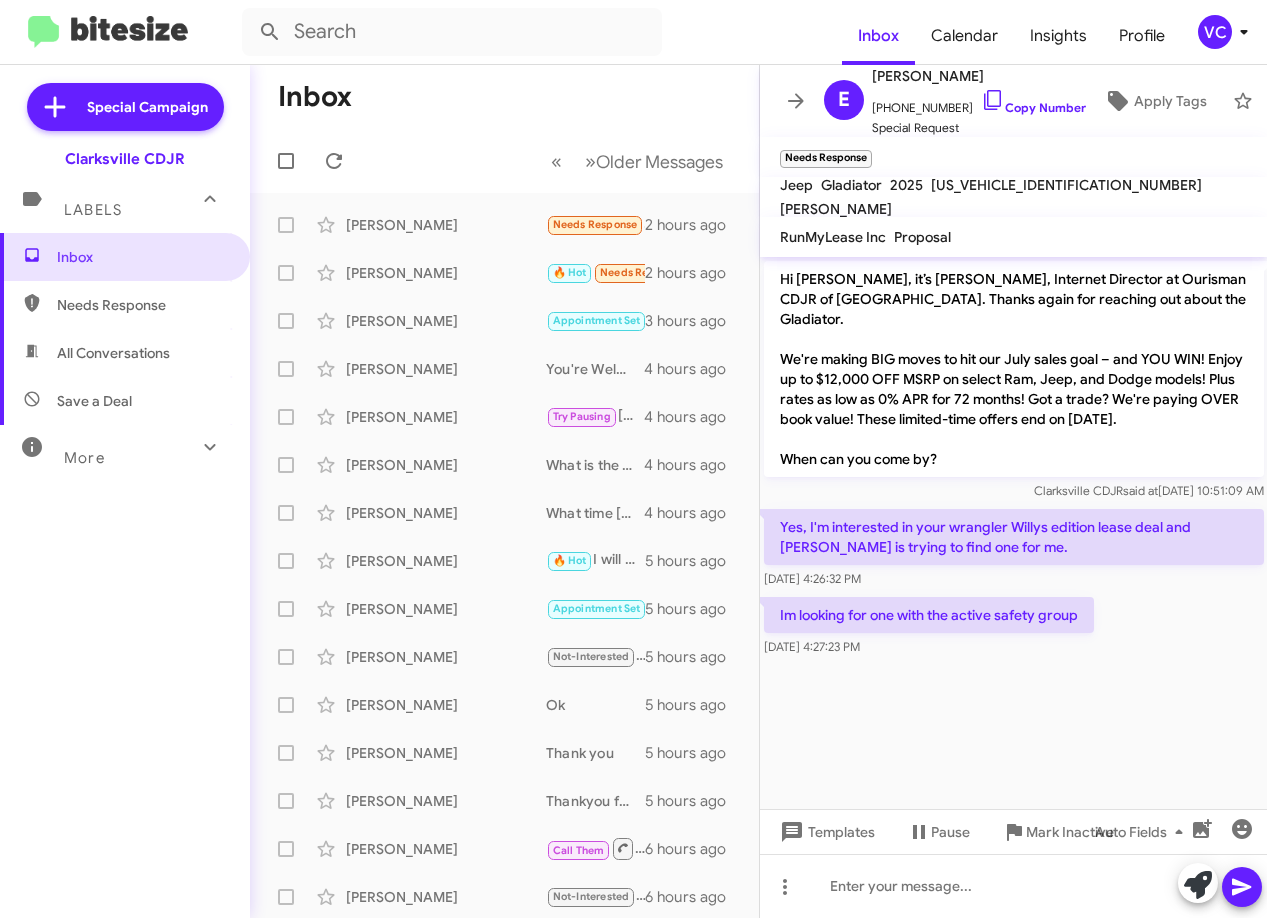 drag, startPoint x: 1208, startPoint y: 670, endPoint x: 1216, endPoint y: 656, distance: 16.124516 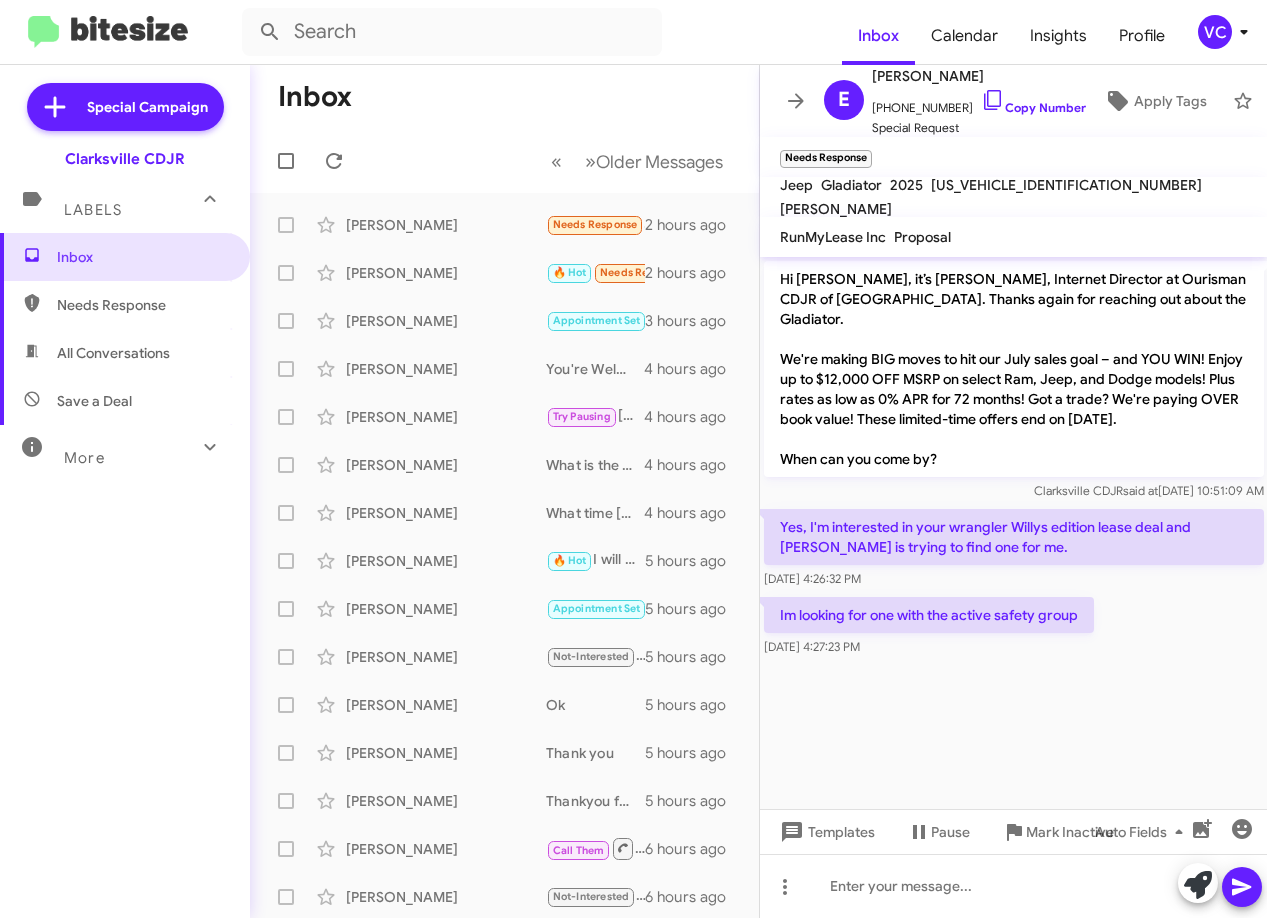 click on "Hi [PERSON_NAME], it’s [PERSON_NAME], Internet Director at Ourisman CDJR of [GEOGRAPHIC_DATA]. Thanks again for reaching out about the Gladiator.
We're making BIG moves to hit our July sales goal – and YOU WIN! Enjoy up to $12,000 OFF MSRP on select Ram, Jeep, and Dodge models! Plus rates as low as 0% APR for 72 months! Got a trade? We're paying OVER book value! These limited-time offers end on [DATE].
When can you come by? Clarksville CDJR   said at   [DATE] 10:51:09 AM  Yes, I'm interested in your wrangler Willys edition lease deal and [PERSON_NAME] is trying to find one for me.    [DATE] 4:26:32 PM  Im looking for one with the active safety group    [DATE] 4:27:23 PM" 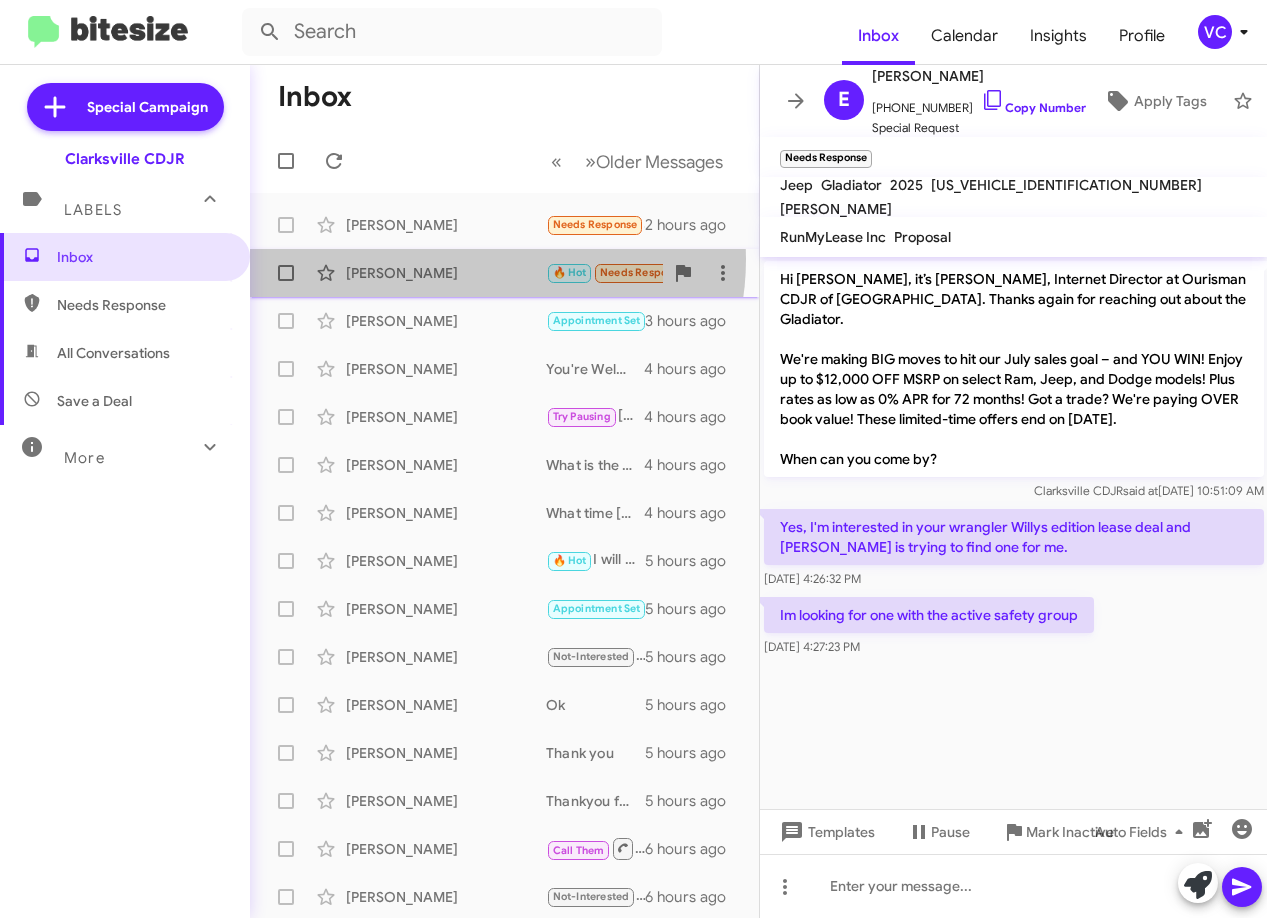 click on "[PERSON_NAME]  🔥 Hot   Needs Response   Appointment Set   Appointment Showed   Address [GEOGRAPHIC_DATA]   2 hours ago" 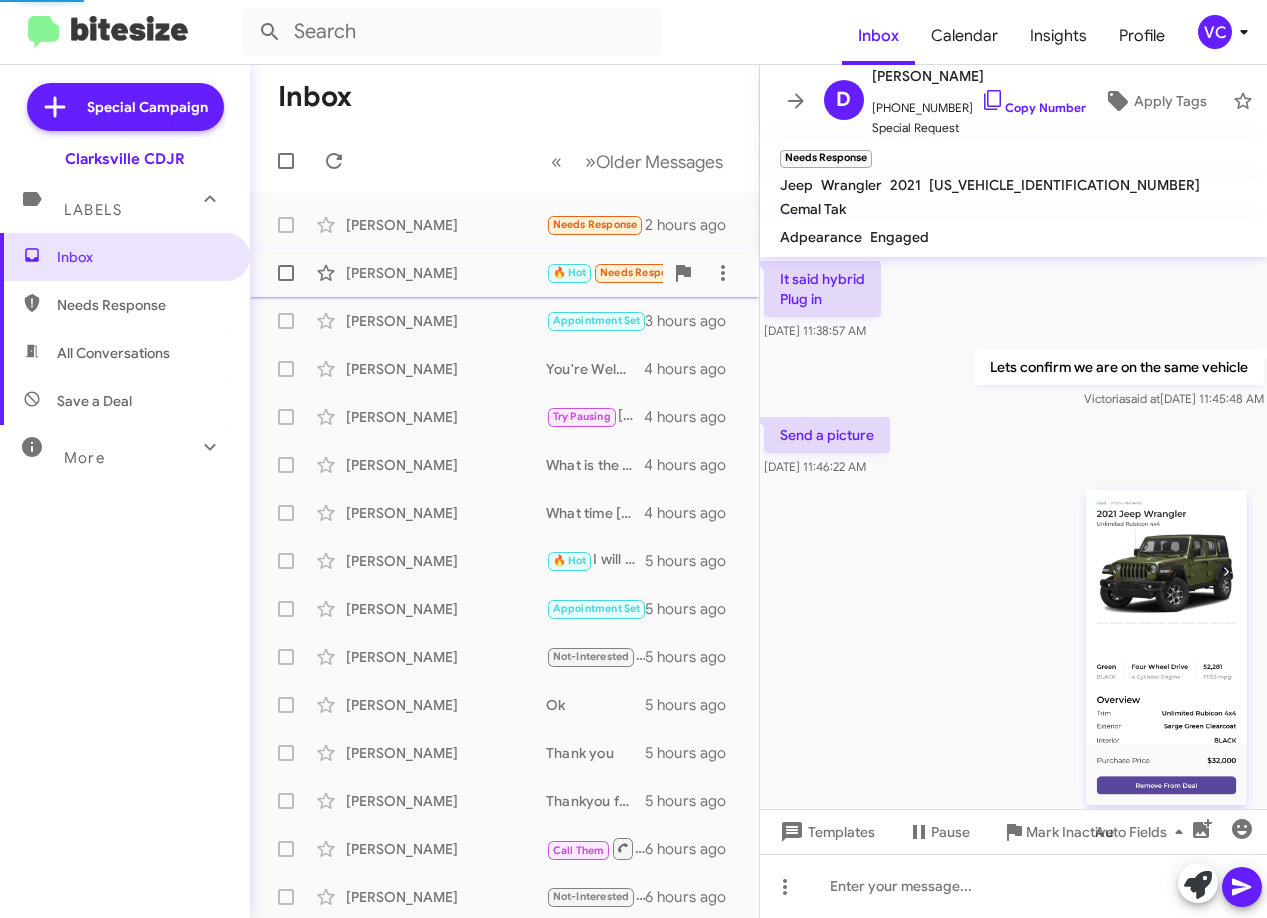 scroll, scrollTop: 1369, scrollLeft: 0, axis: vertical 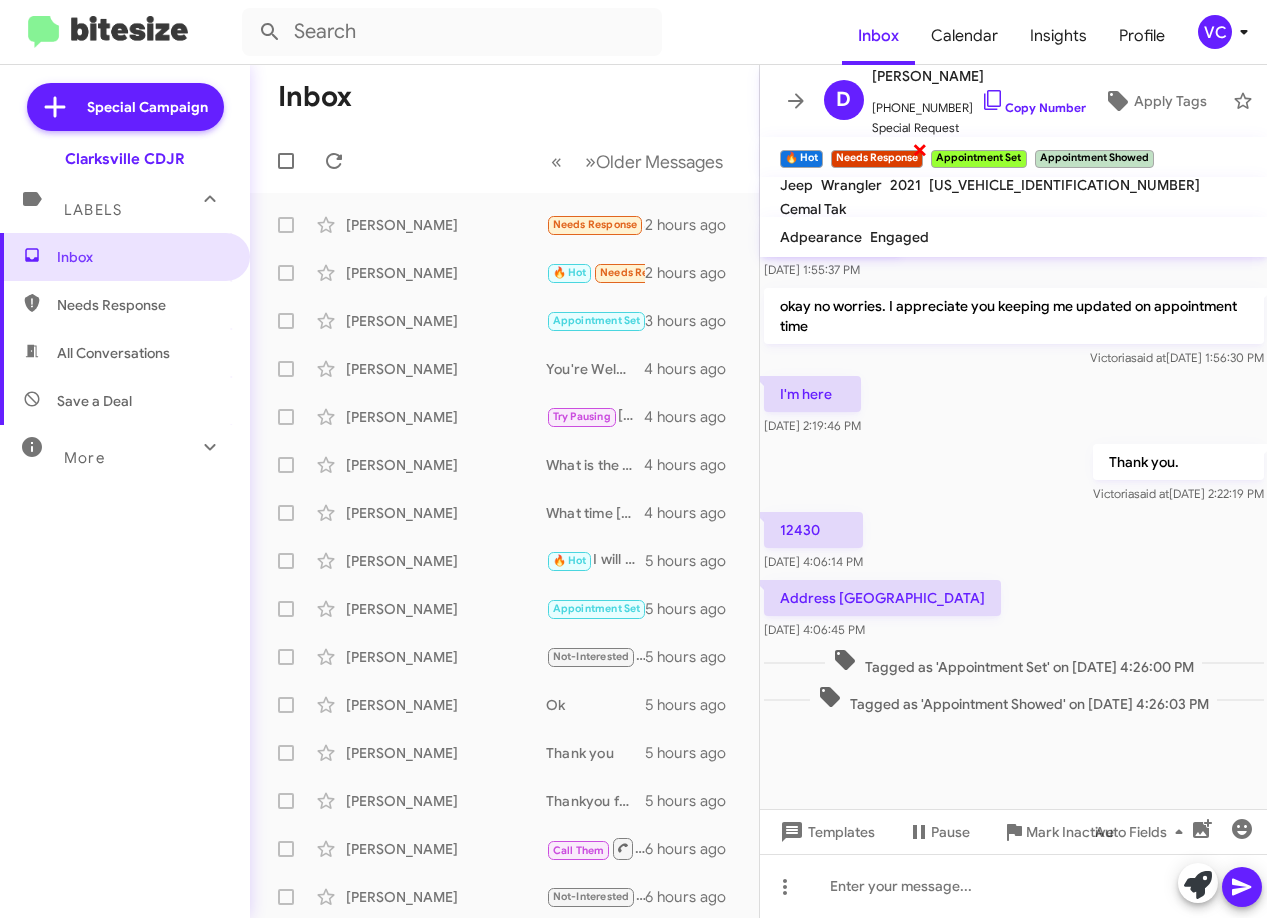click on "×" 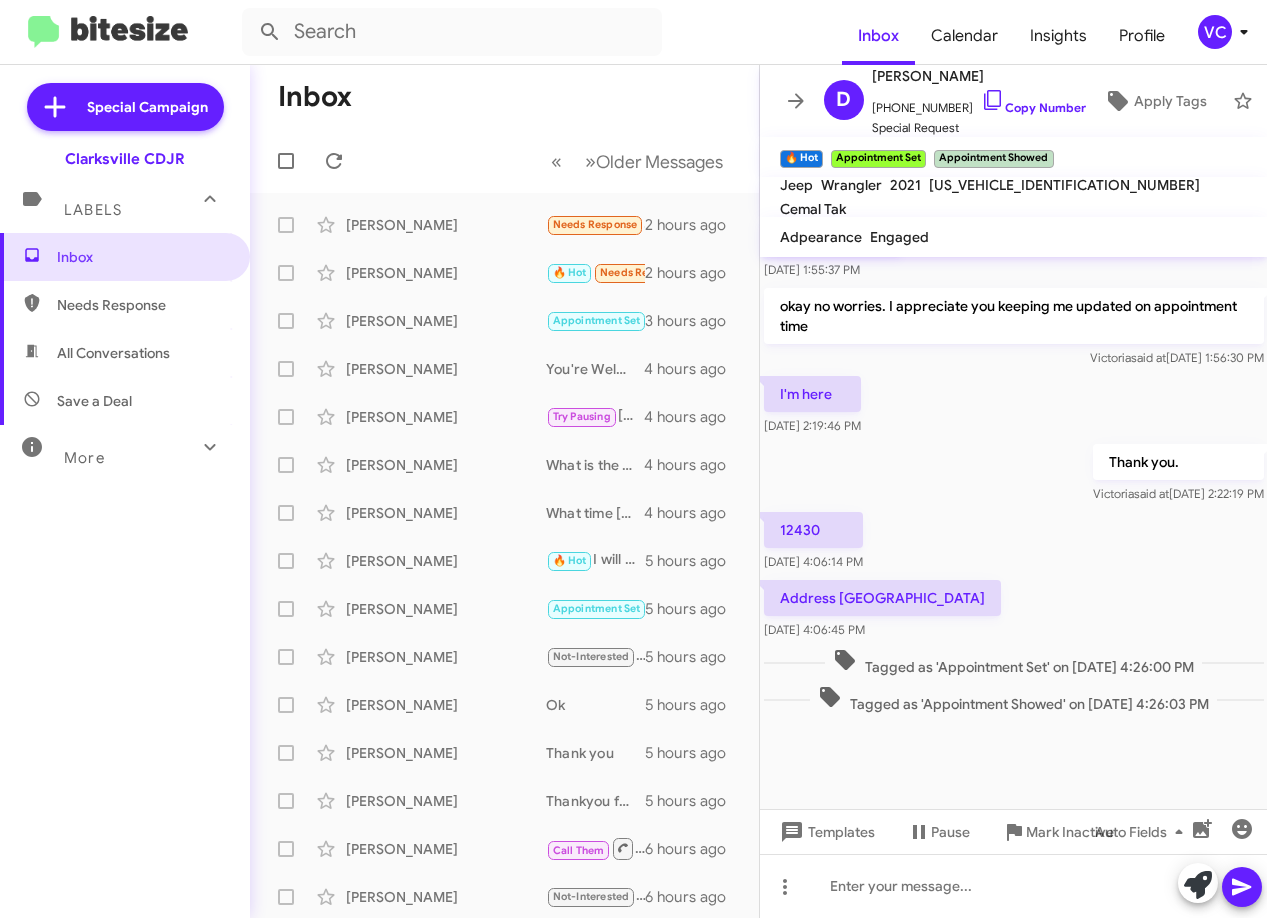 drag, startPoint x: 1078, startPoint y: 723, endPoint x: 1083, endPoint y: 579, distance: 144.08678 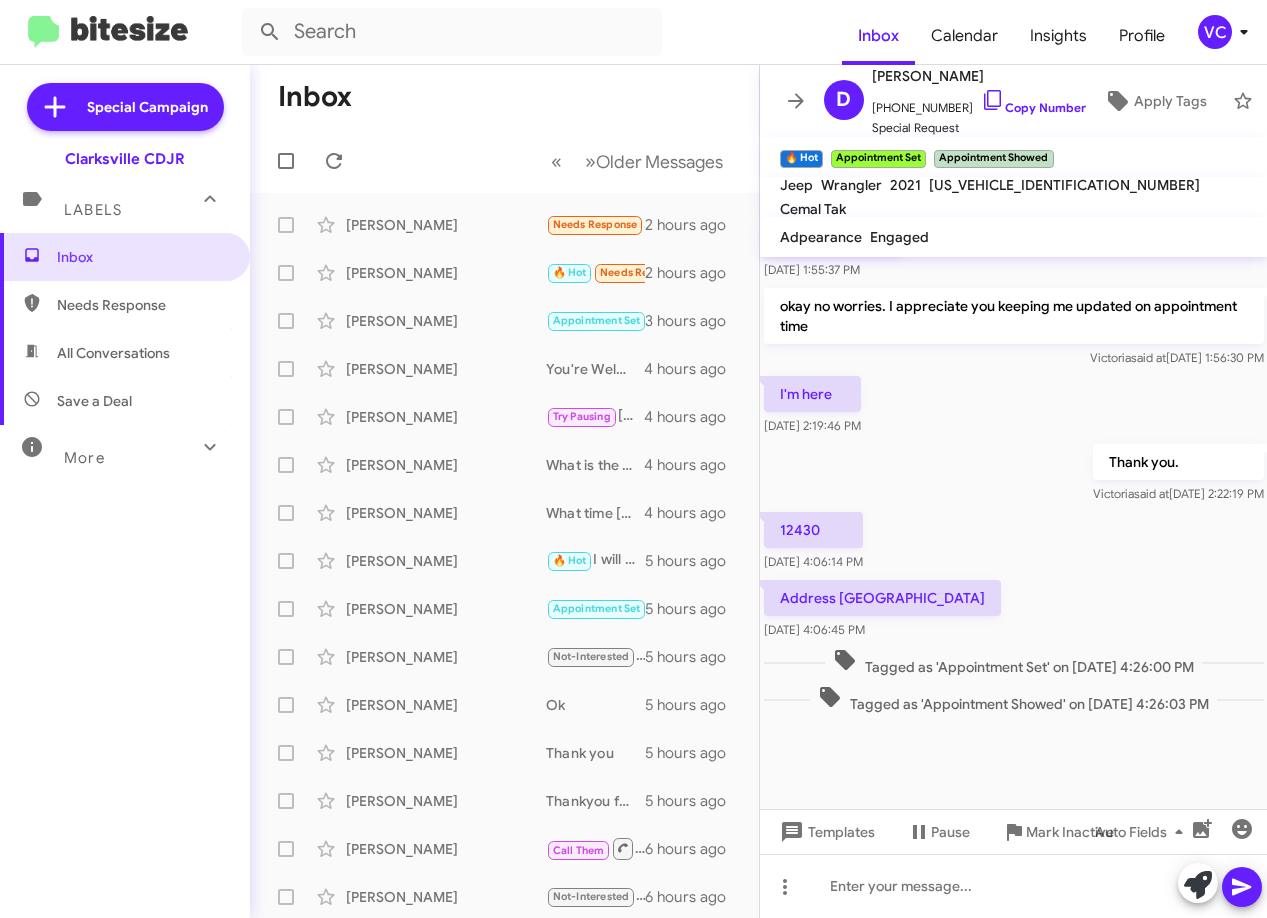 click 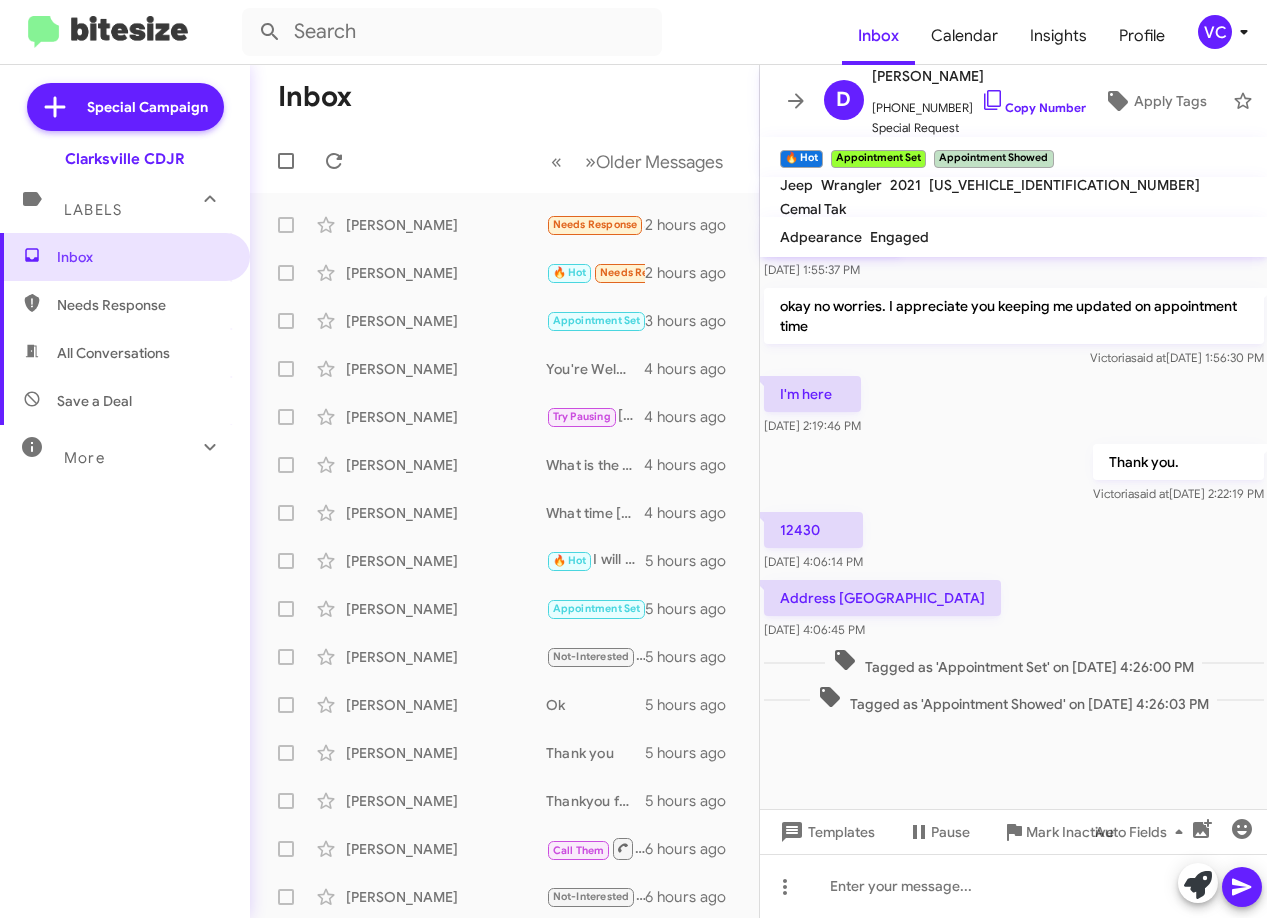 click on "12430    [DATE] 4:06:14 PM" 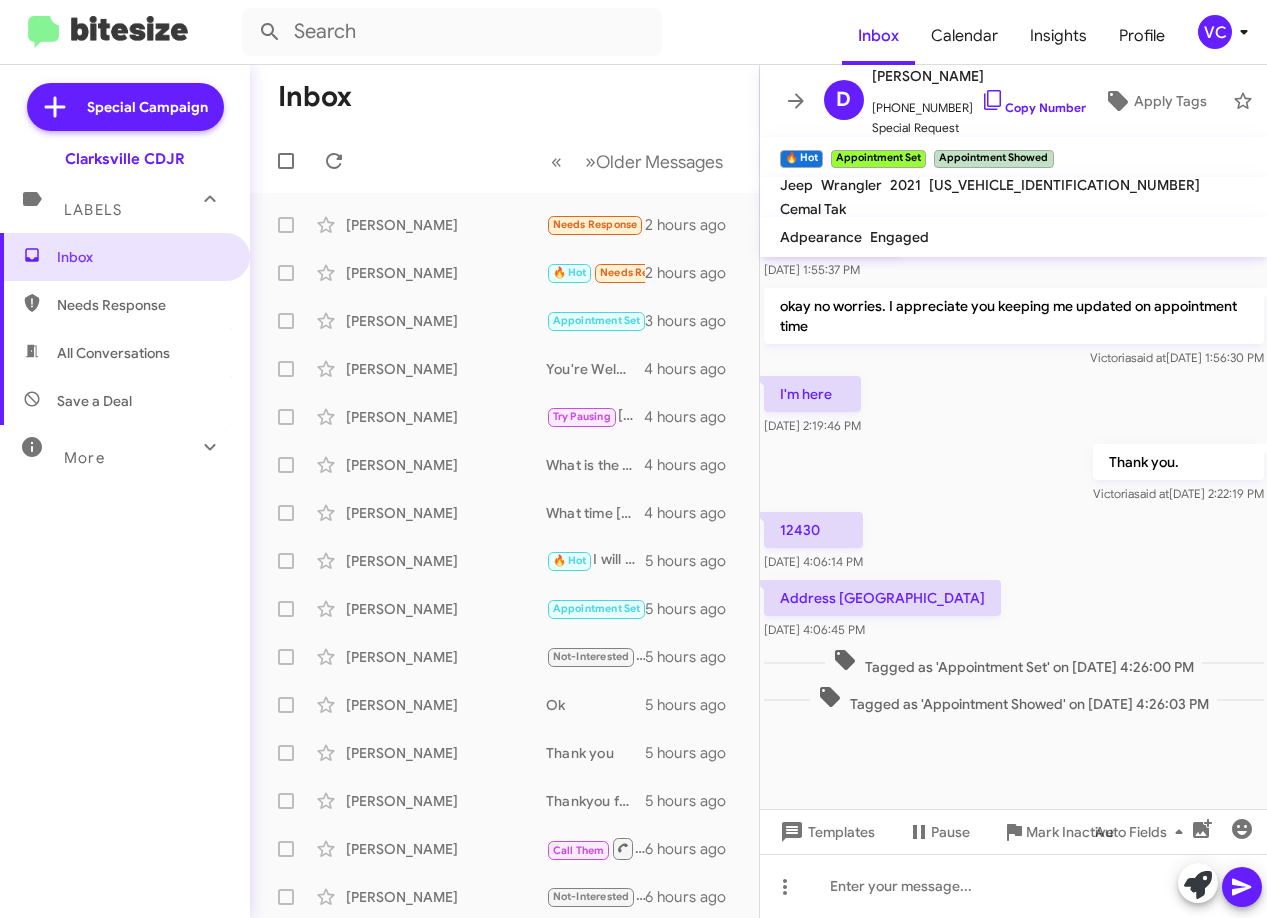 click on "Inbox  Needs Response  All Conversations Save a Deal More Important  🔥 Hot Appointment Set
Starred Sent Sold Sold Responded Historic Reactivated Finished Opt out Paused Unpaused Phone Call" at bounding box center [125, 508] 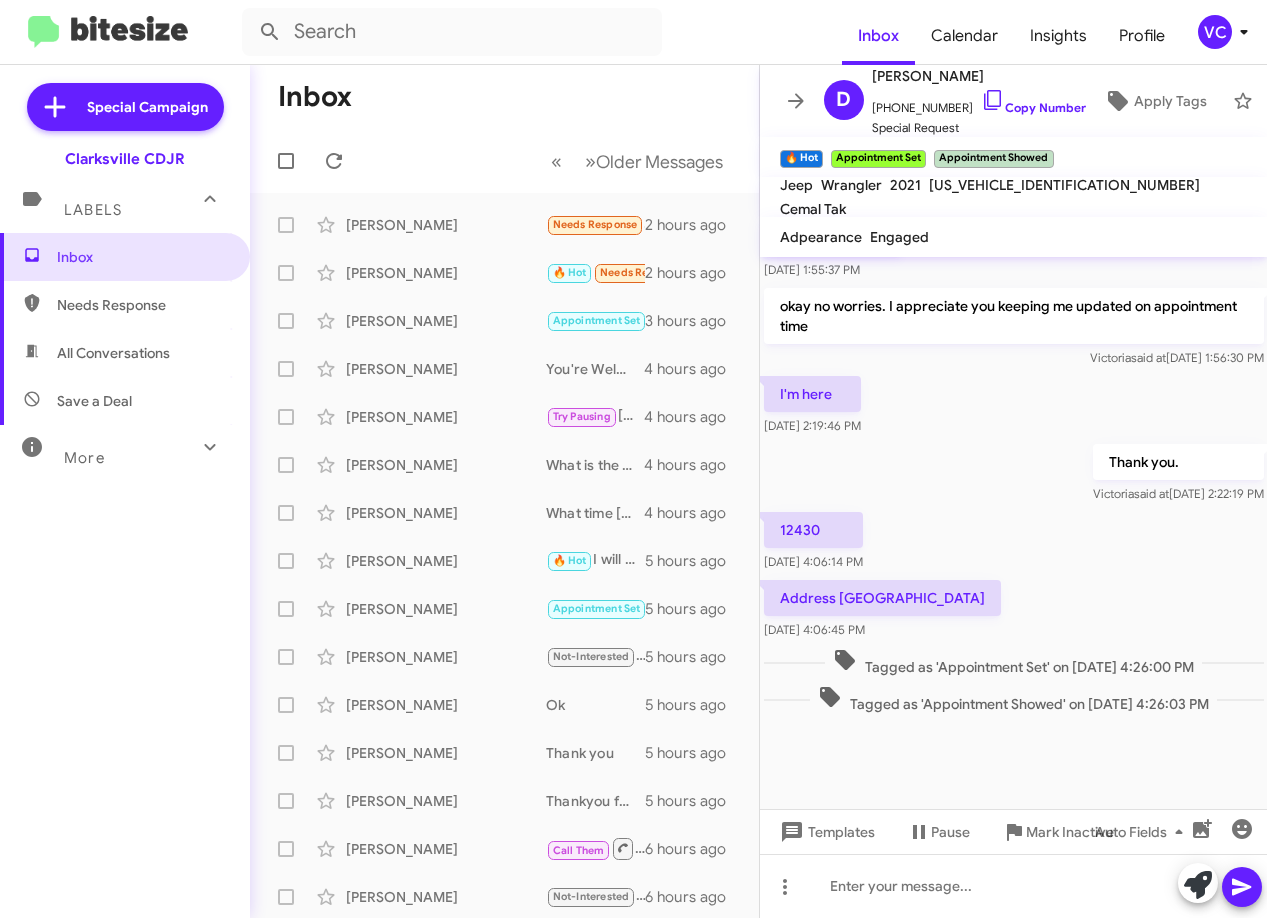 click on "Inbox  Needs Response  All Conversations Save a Deal More Important  🔥 Hot Appointment Set
Starred Sent Sold Sold Responded Historic Reactivated Finished Opt out Paused Unpaused Phone Call" at bounding box center (125, 508) 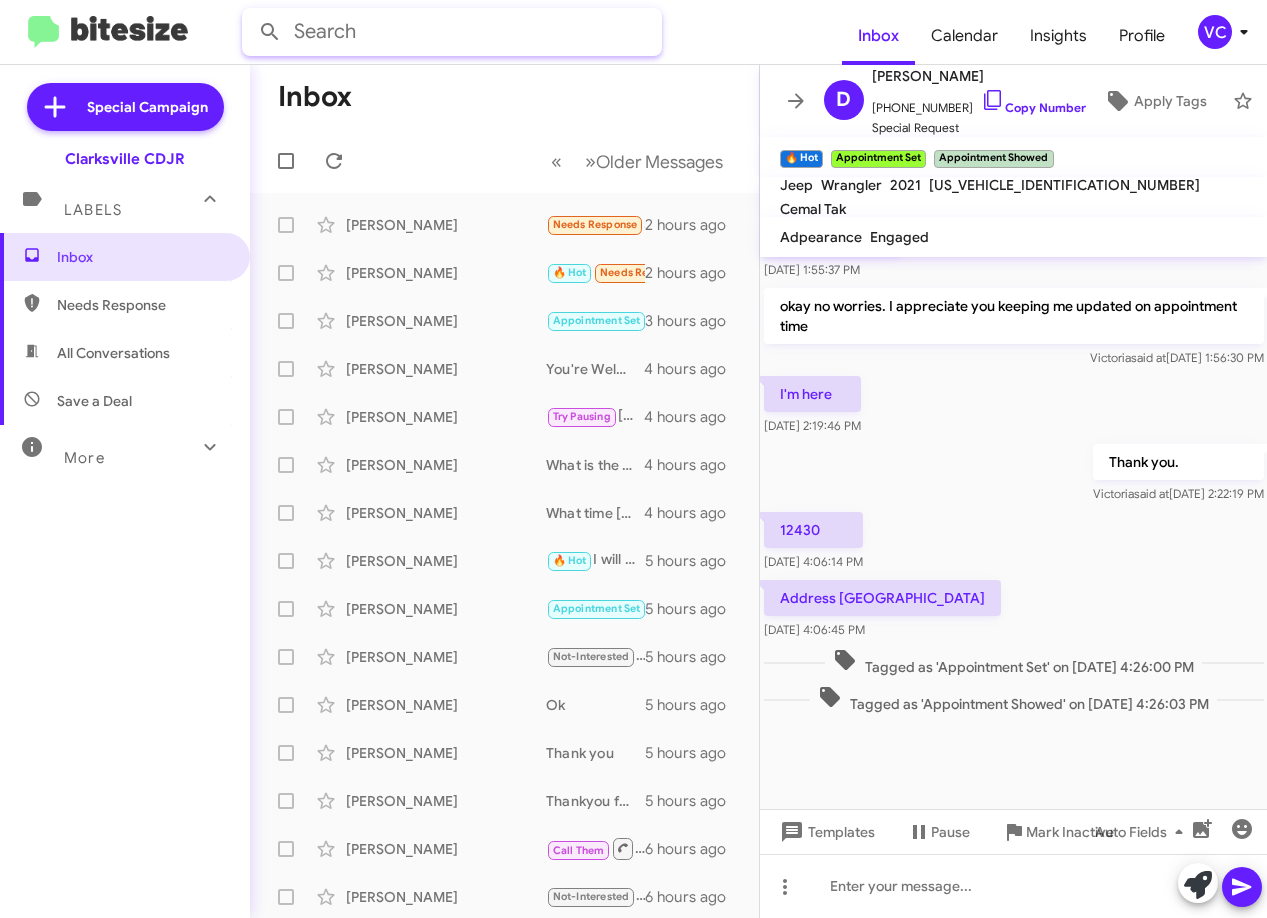 drag, startPoint x: 631, startPoint y: 28, endPoint x: 681, endPoint y: 79, distance: 71.42129 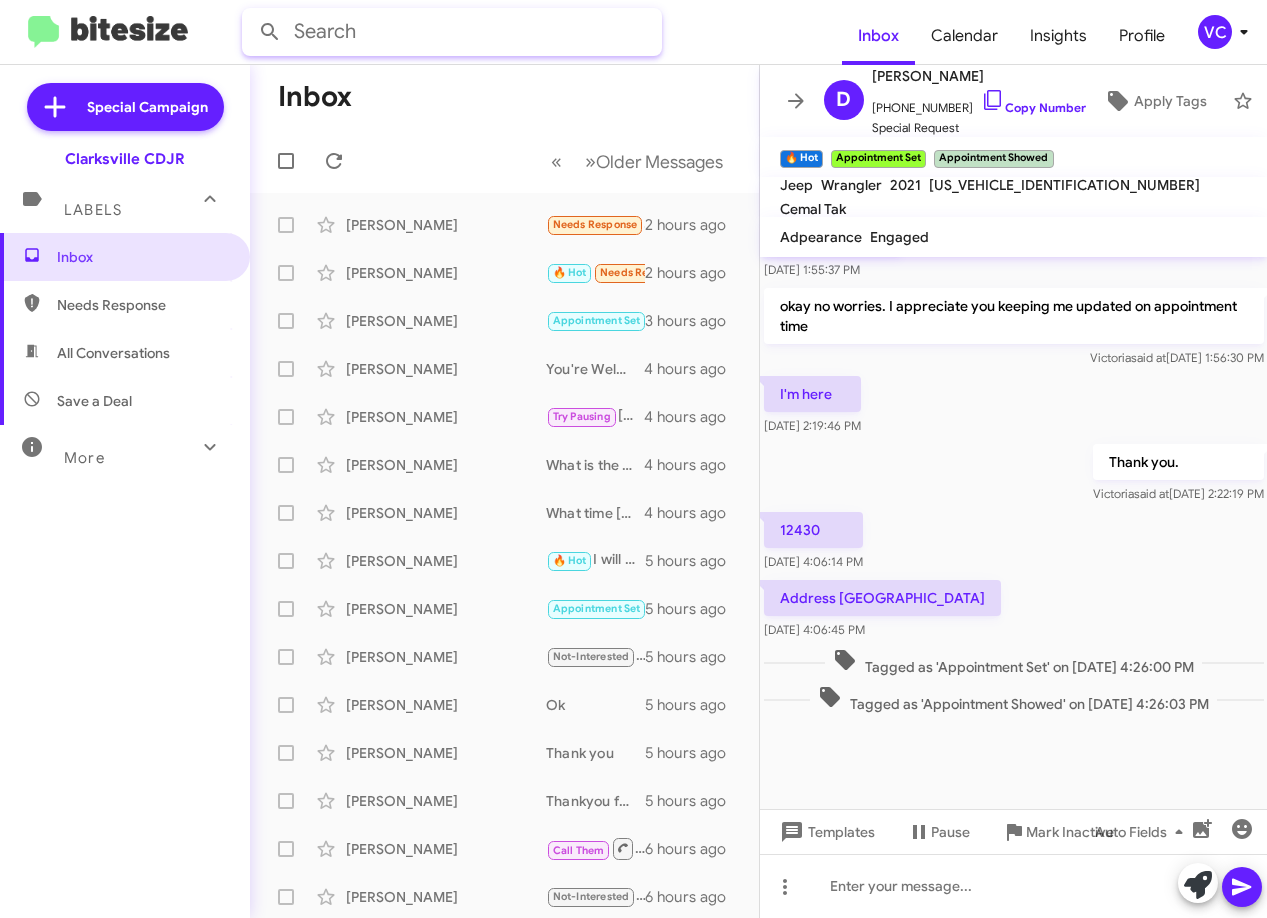 click 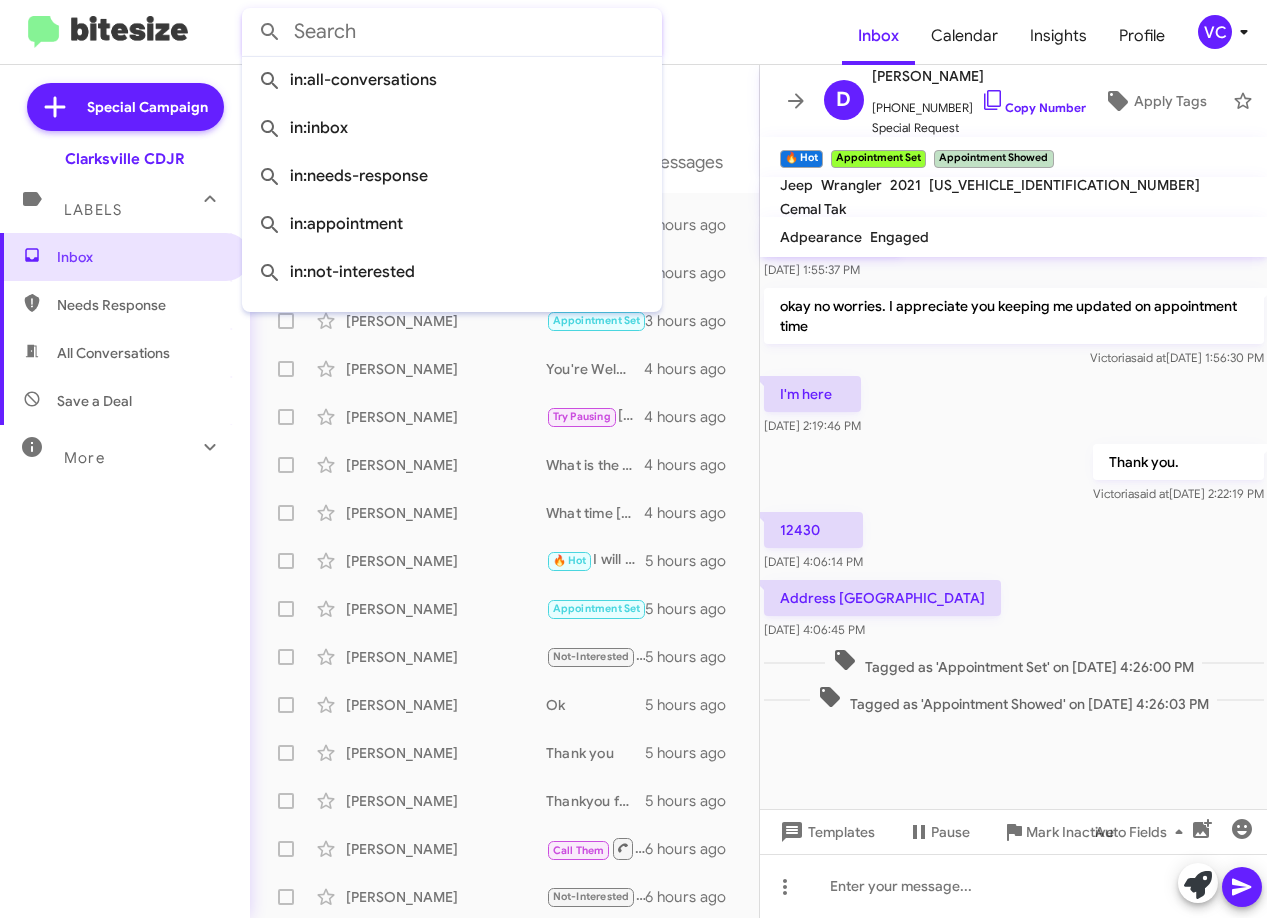 click on "Address [GEOGRAPHIC_DATA]    [DATE] 4:06:45 PM" 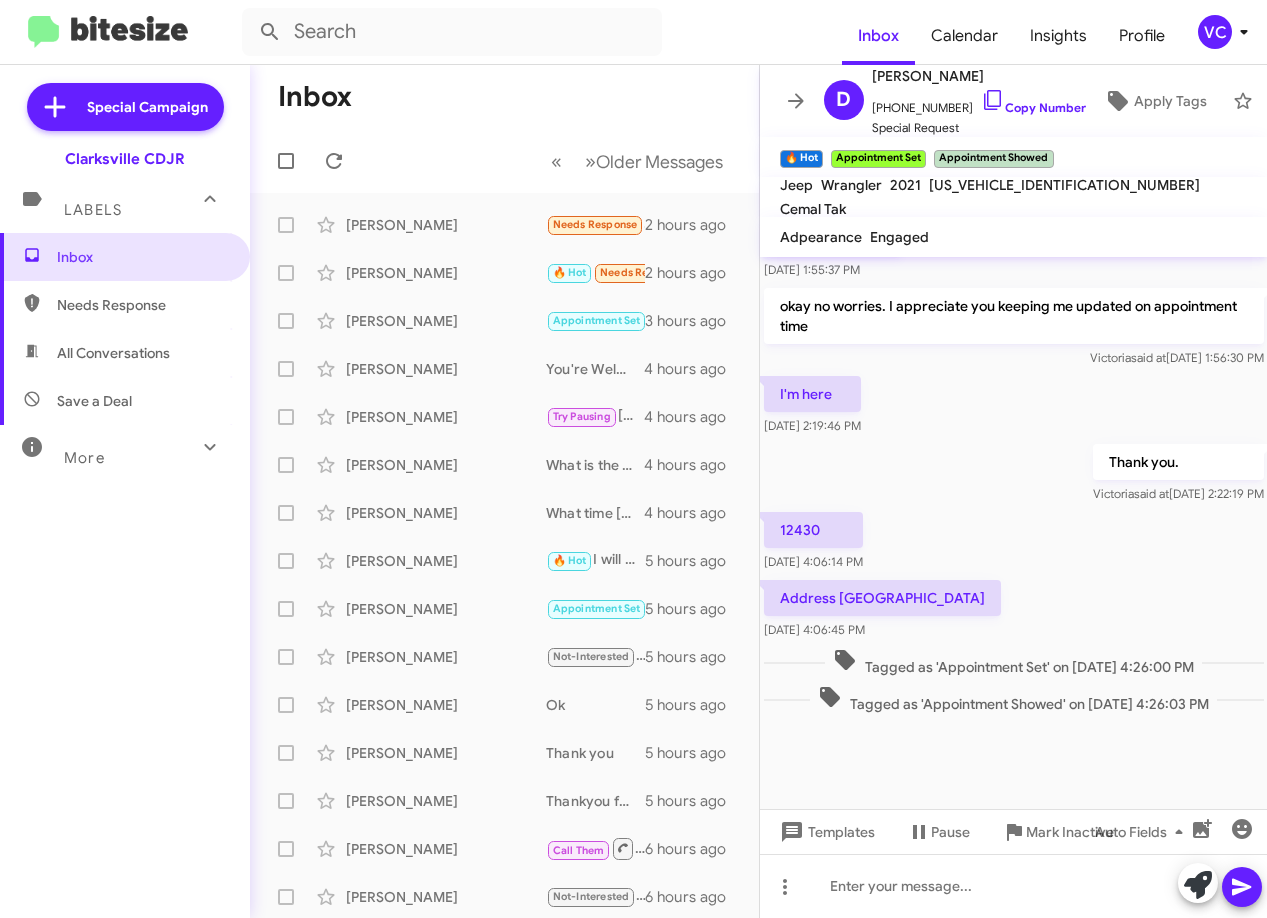 click on "Inbox  Needs Response  All Conversations Save a Deal More Important  🔥 Hot Appointment Set
Starred Sent Sold Sold Responded Historic Reactivated Finished Opt out Paused Unpaused Phone Call" at bounding box center (125, 508) 